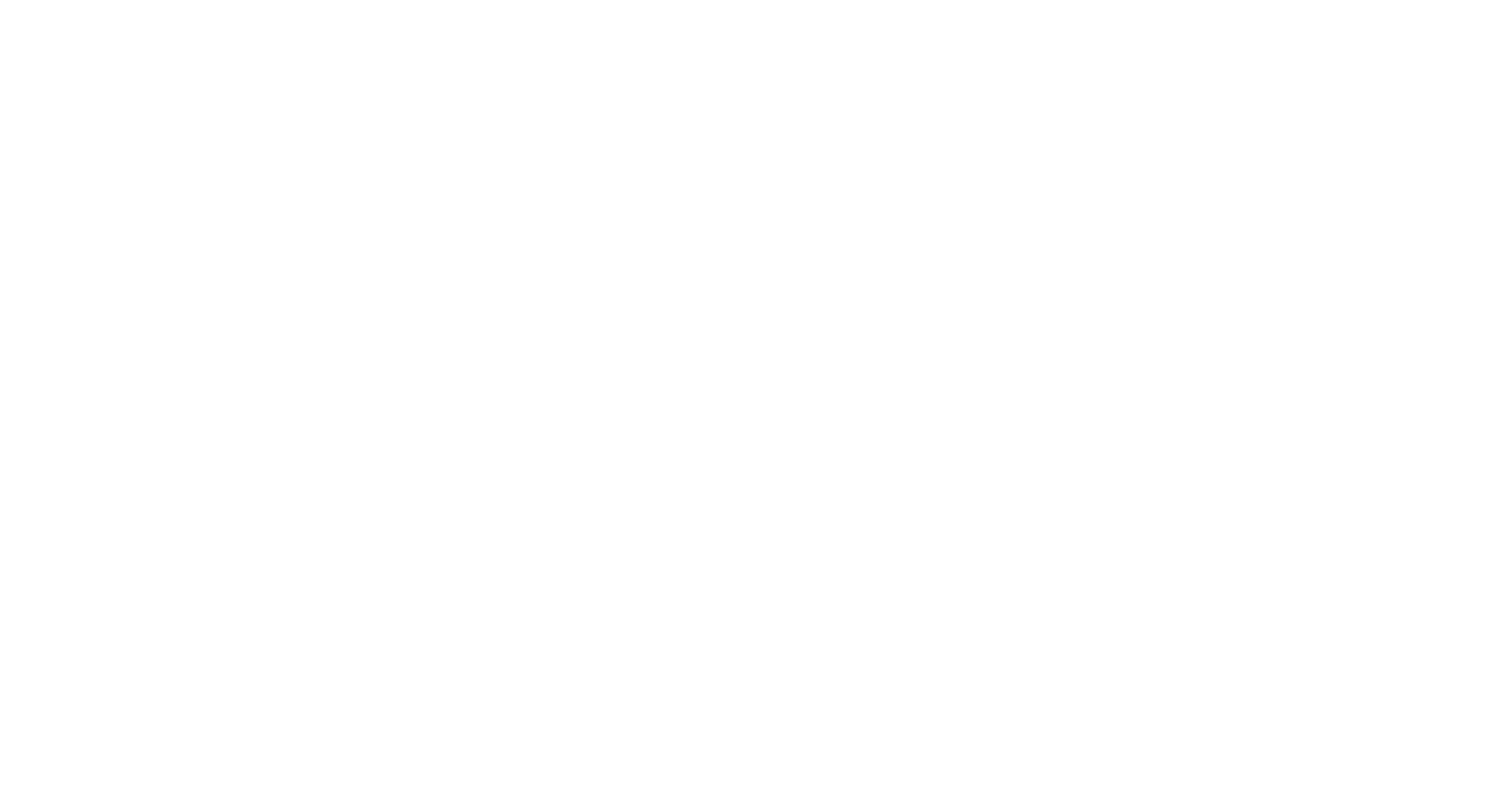 scroll, scrollTop: 0, scrollLeft: 0, axis: both 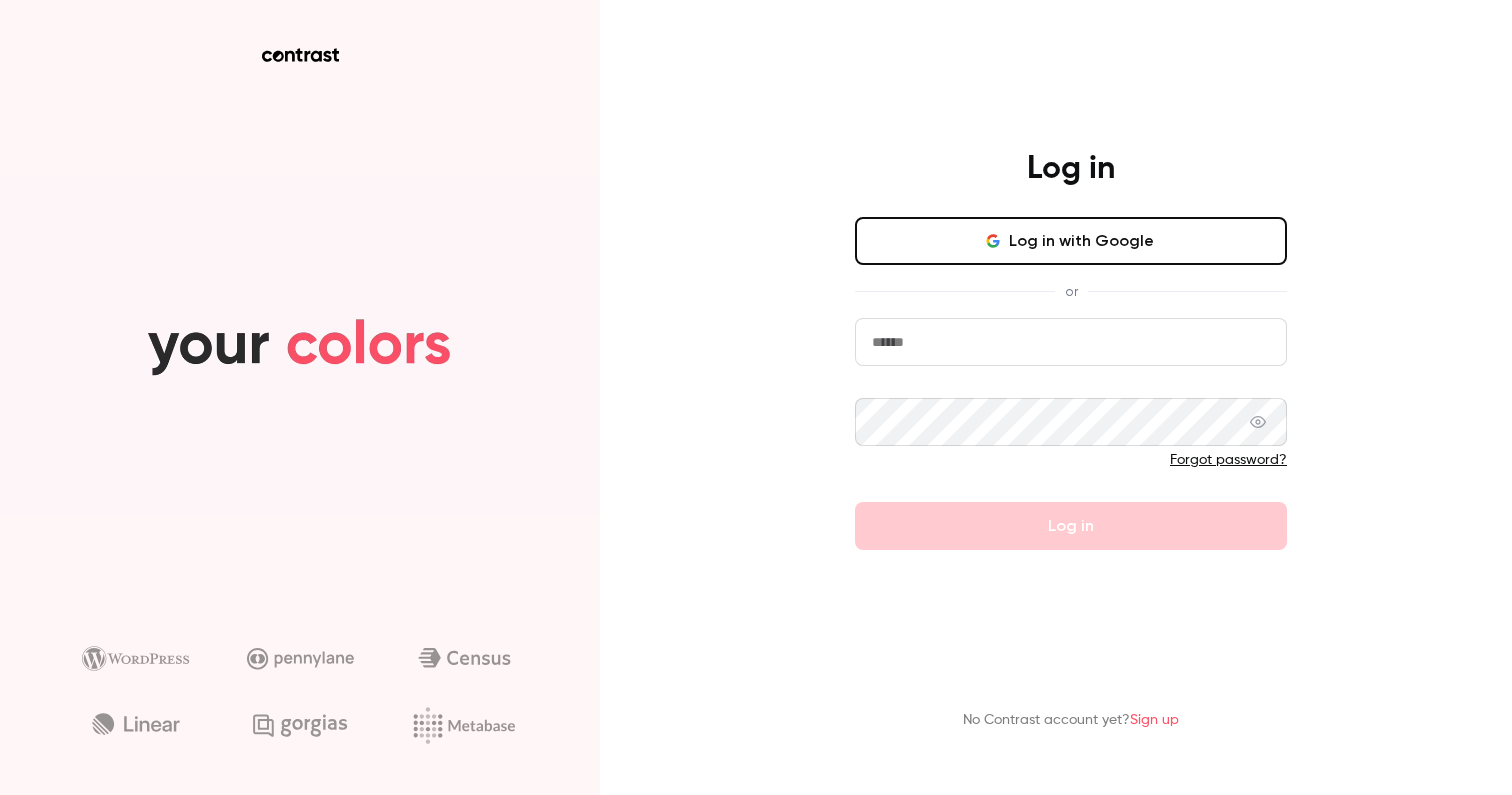click on "Log in with Google" at bounding box center [1071, 241] 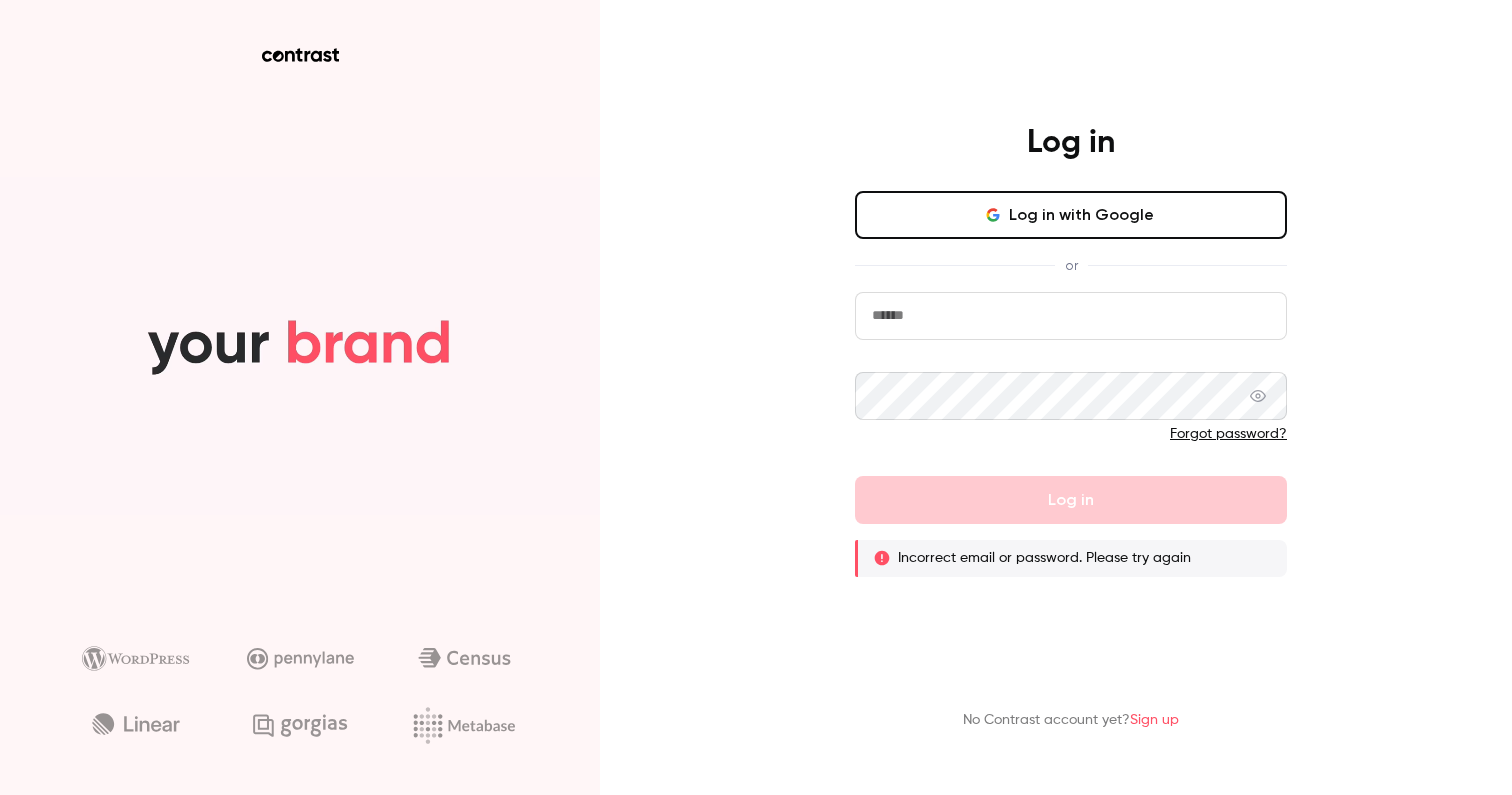 click on "Log in with Google" at bounding box center (1071, 215) 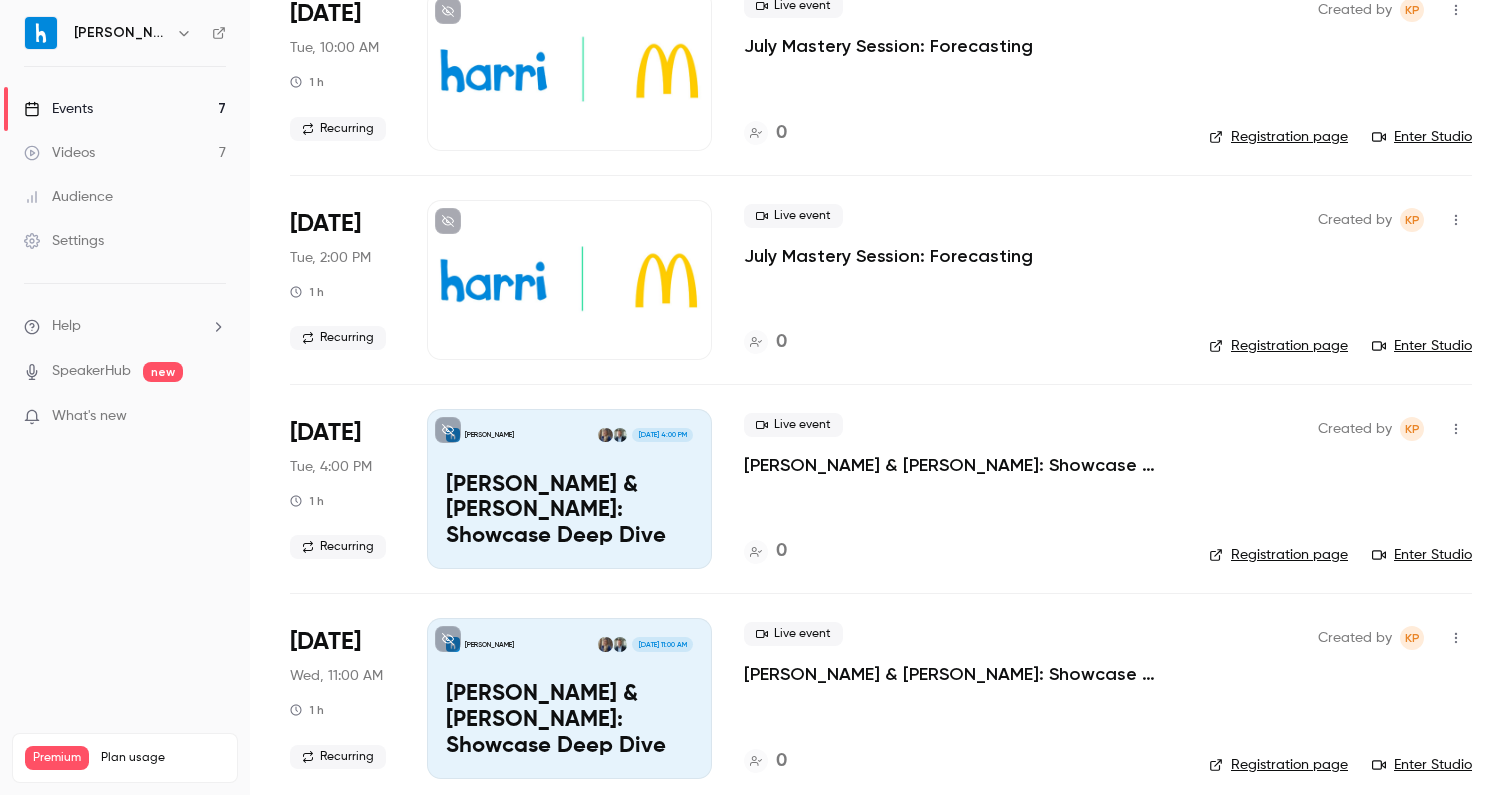 scroll, scrollTop: 392, scrollLeft: 0, axis: vertical 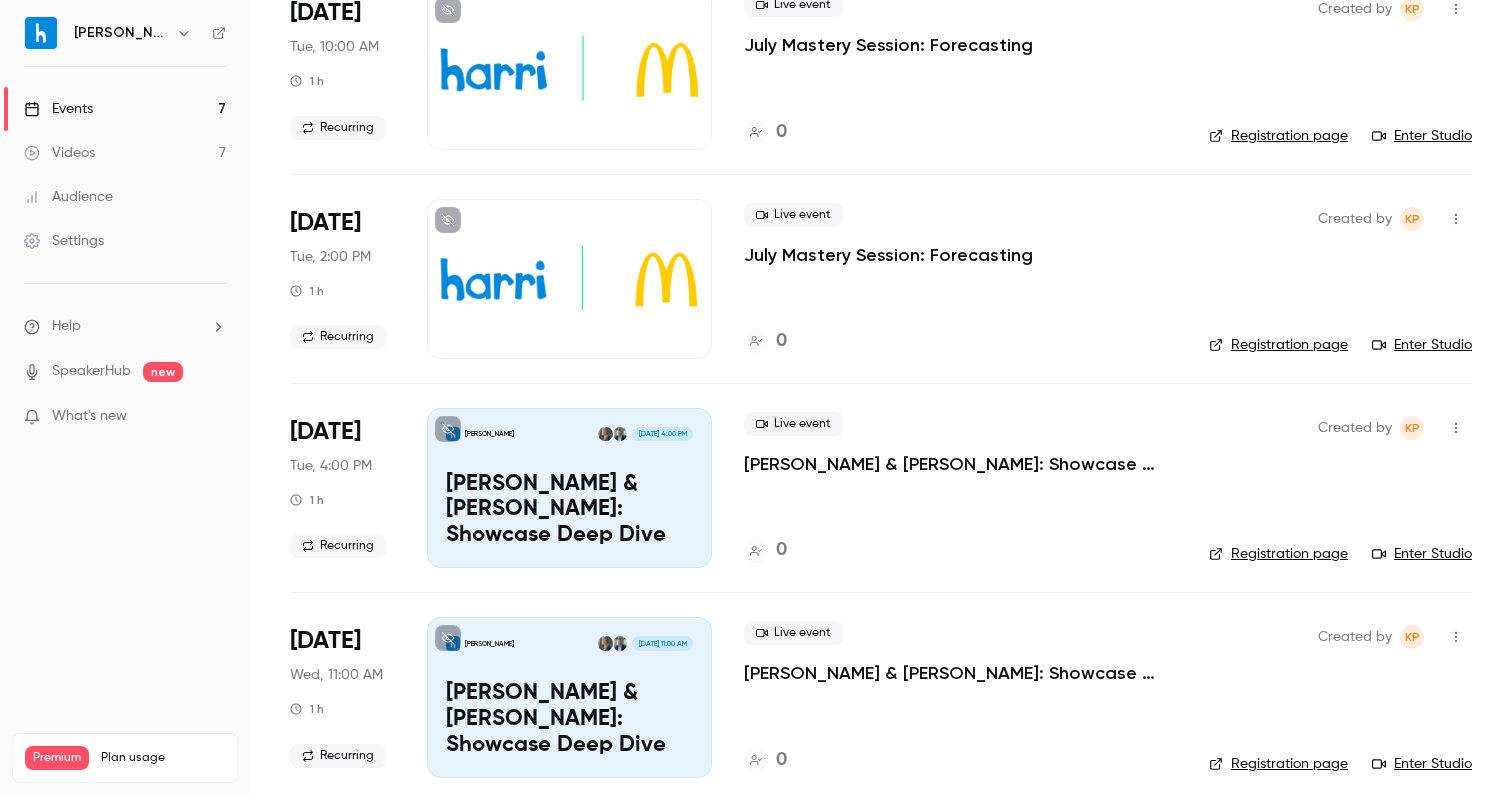 click on "0" at bounding box center (960, 341) 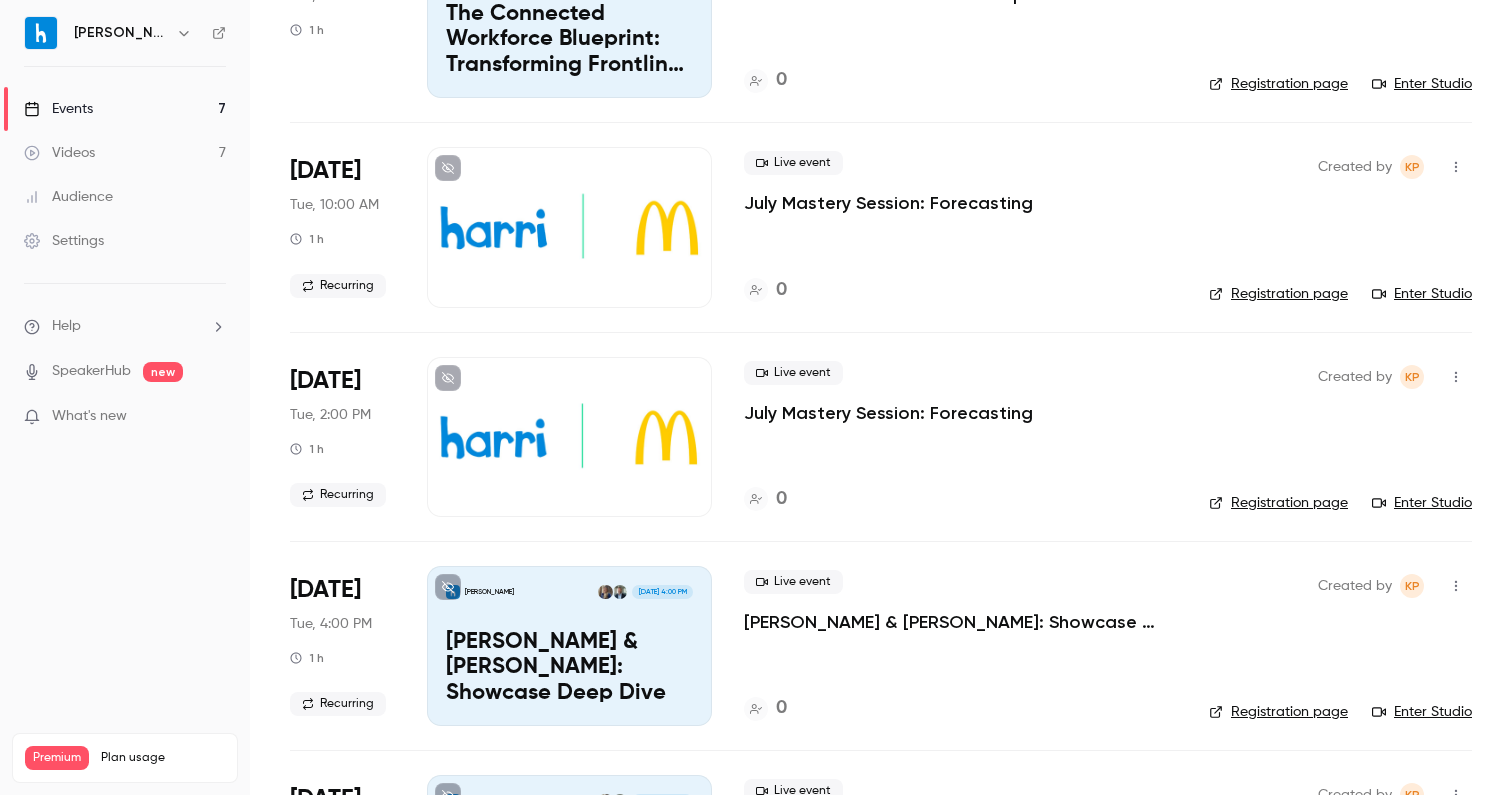 scroll, scrollTop: 224, scrollLeft: 0, axis: vertical 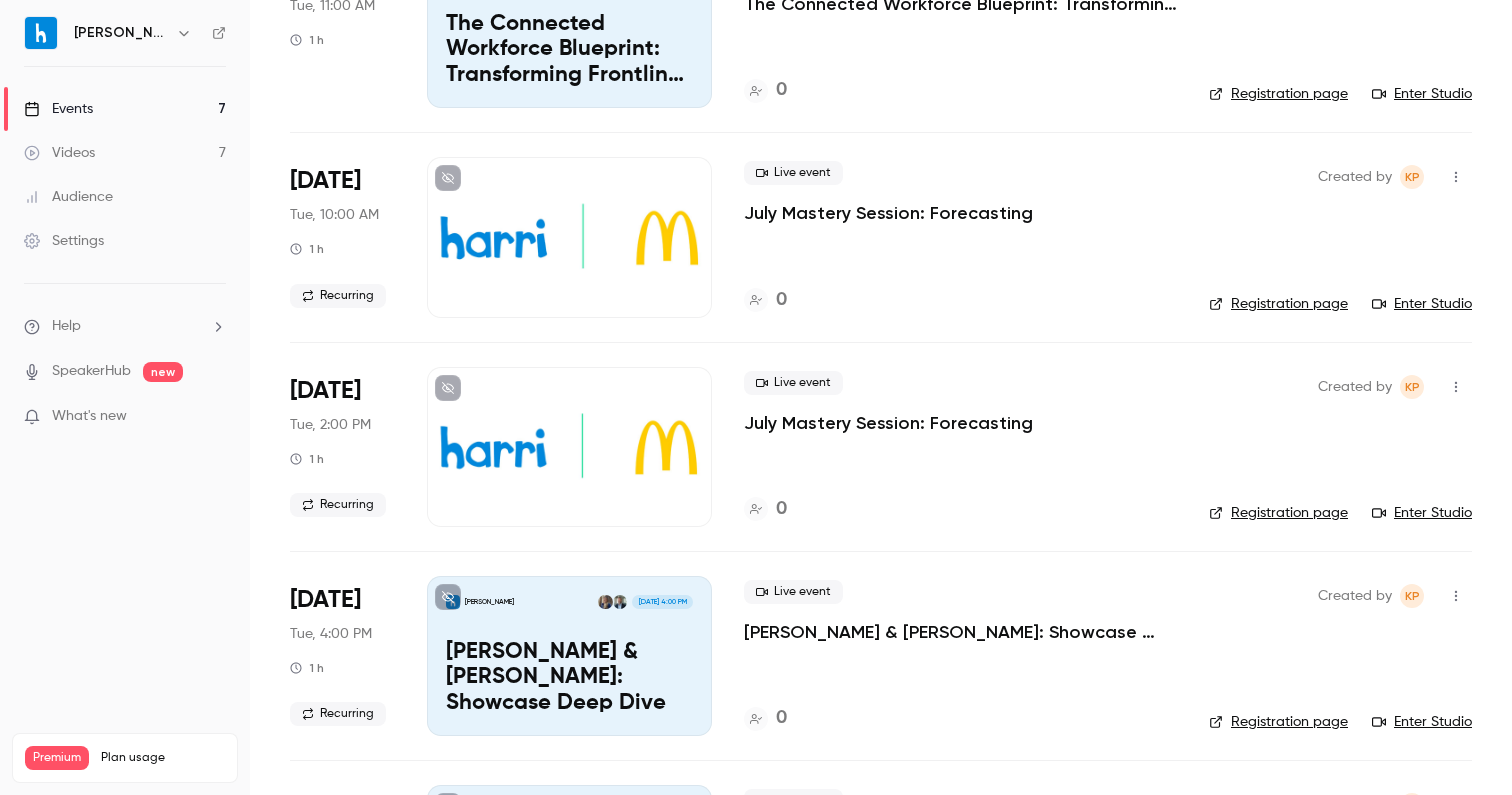 click on "July Mastery Session: Forecasting" at bounding box center (888, 423) 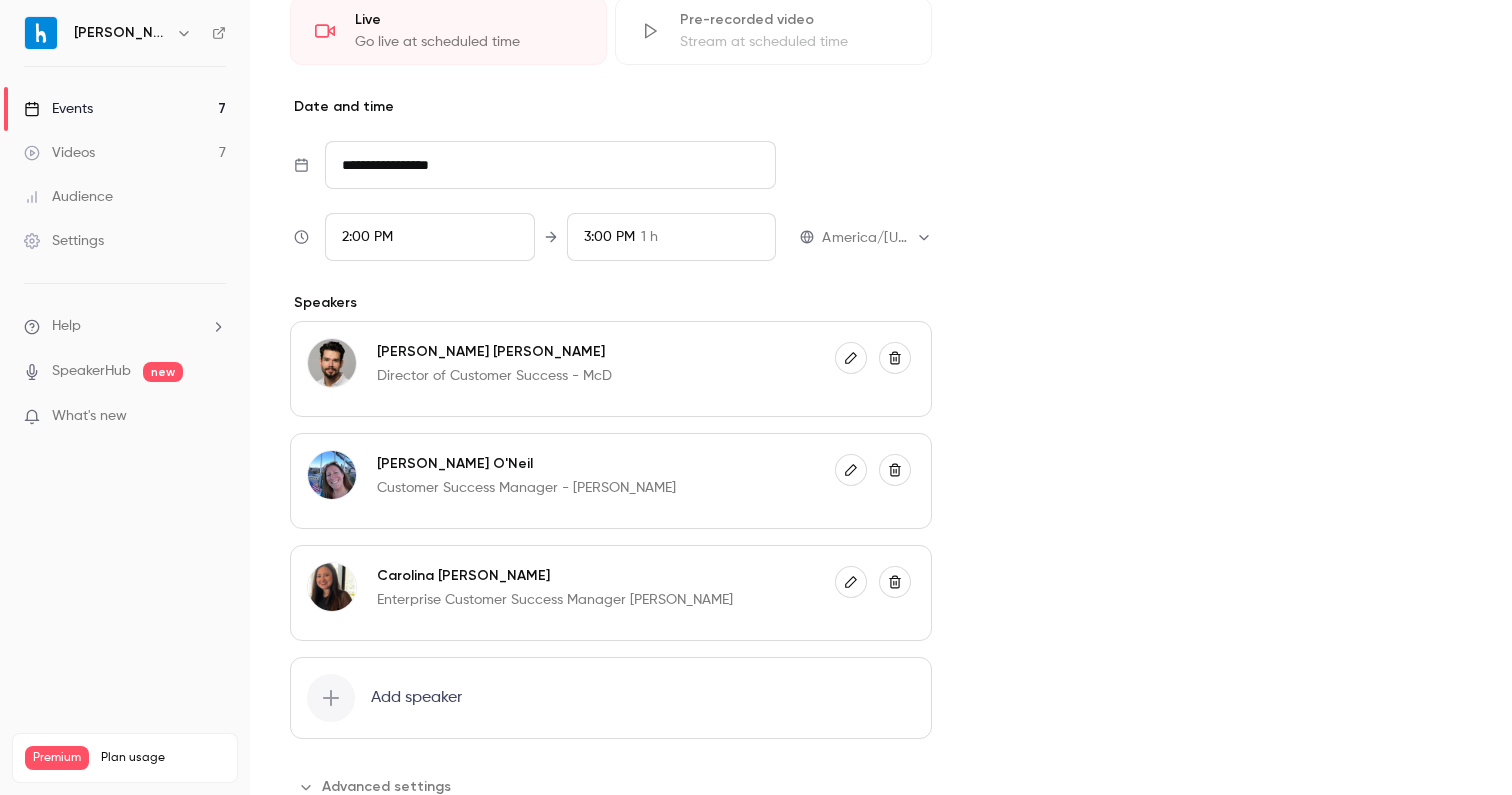 scroll, scrollTop: 667, scrollLeft: 0, axis: vertical 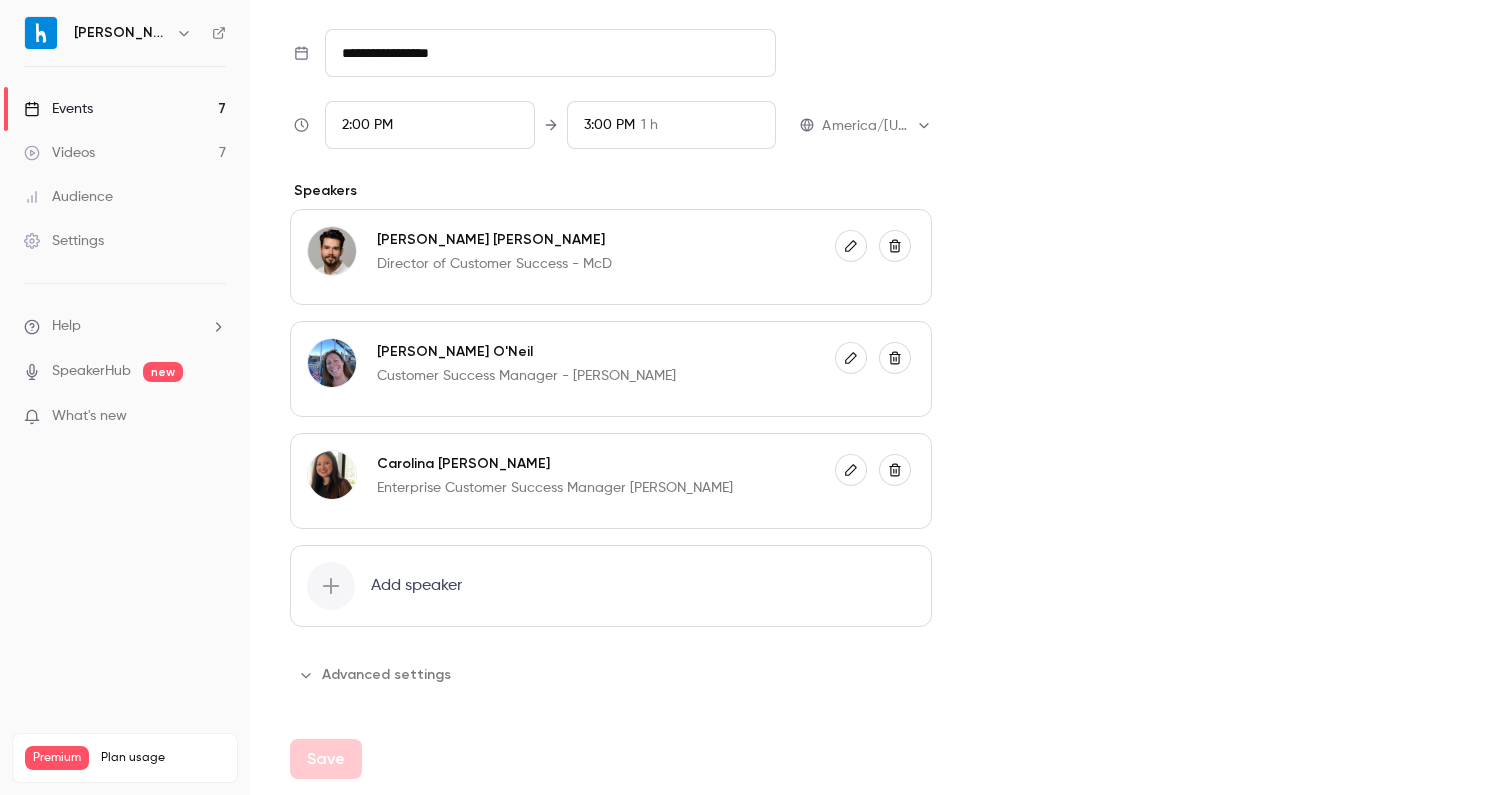 click on "Advanced settings" at bounding box center (376, 675) 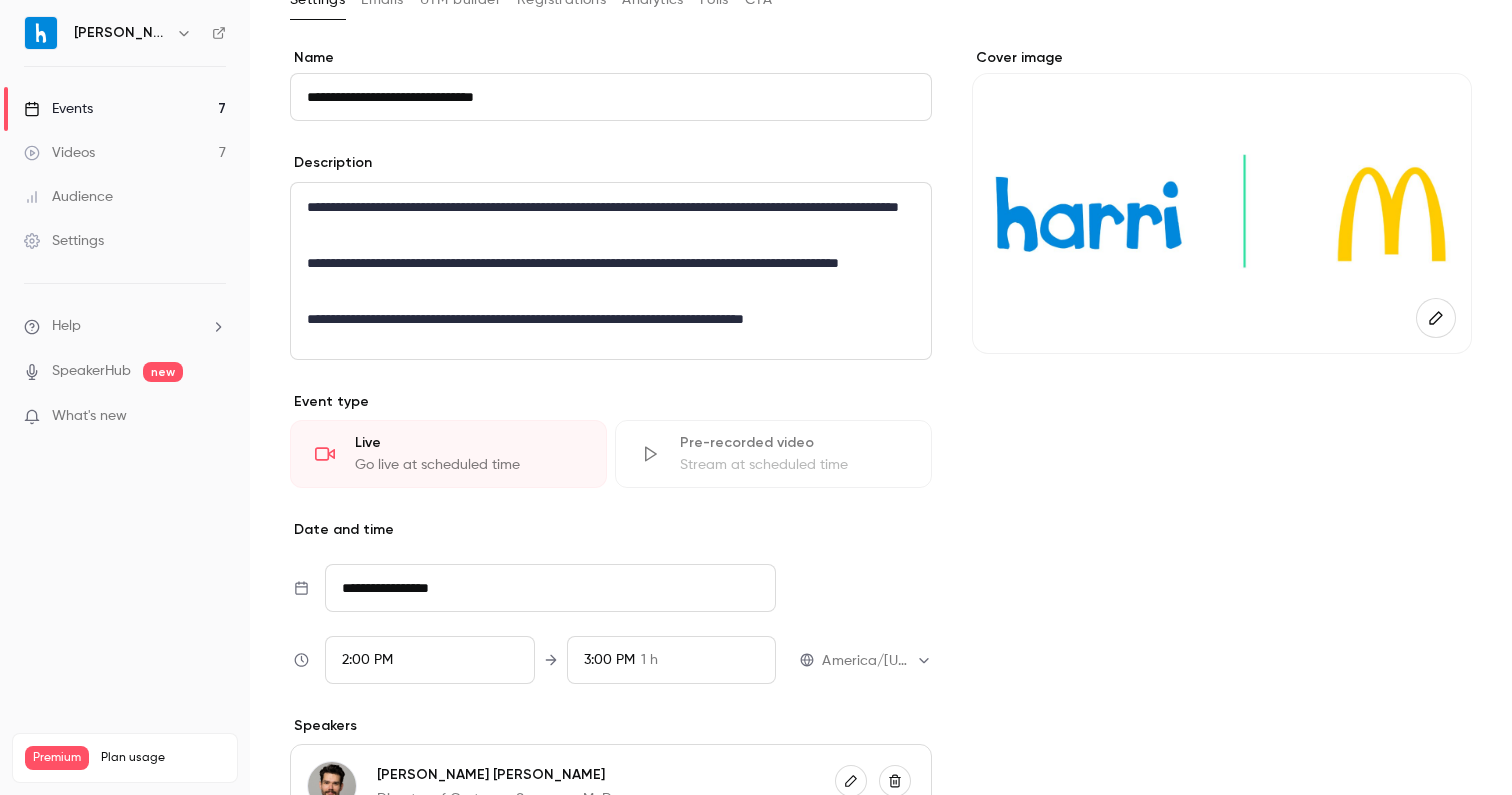 scroll, scrollTop: 0, scrollLeft: 0, axis: both 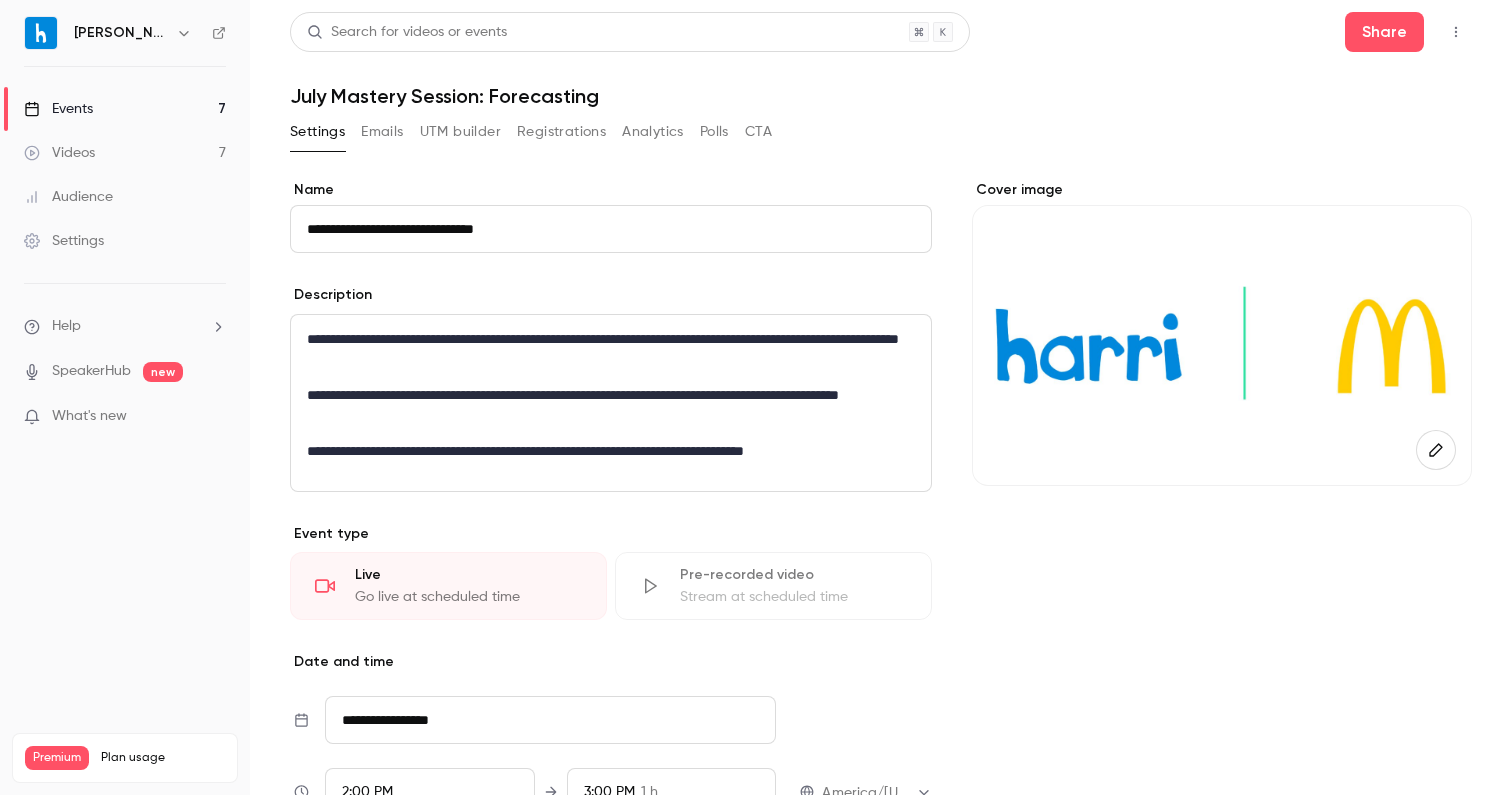 click on "Emails" at bounding box center (382, 132) 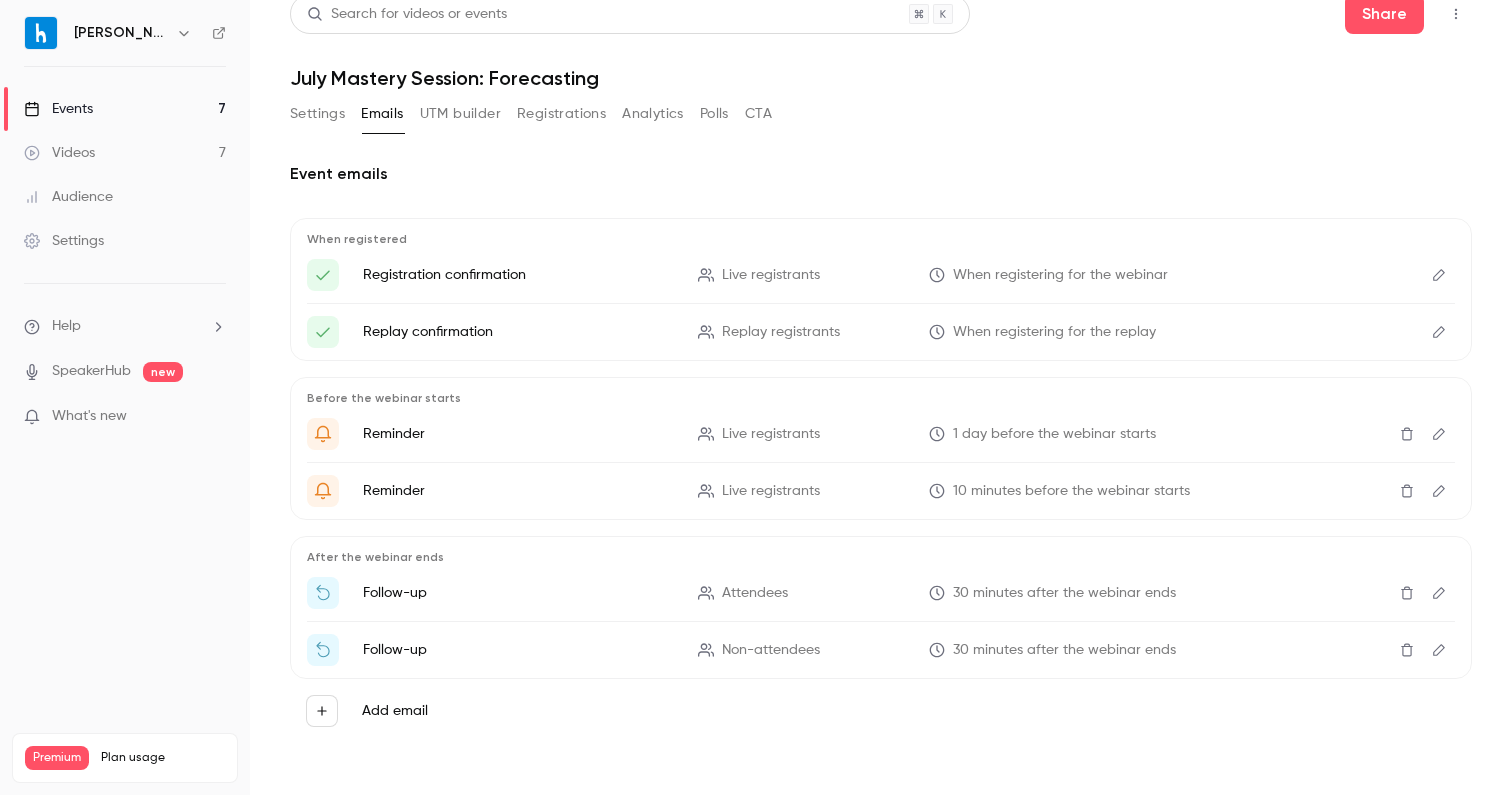 scroll, scrollTop: 0, scrollLeft: 0, axis: both 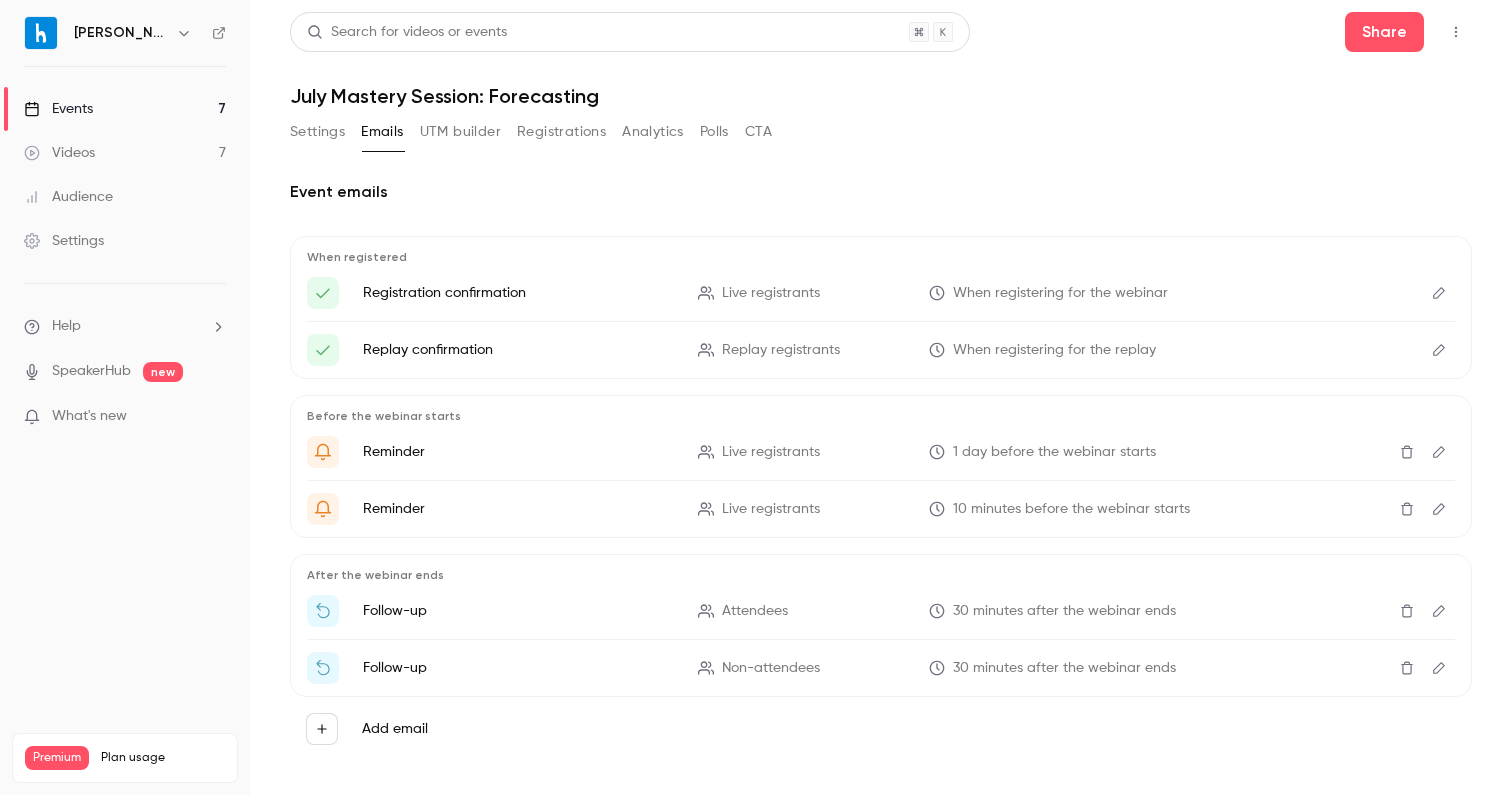 click on "UTM builder" at bounding box center (460, 132) 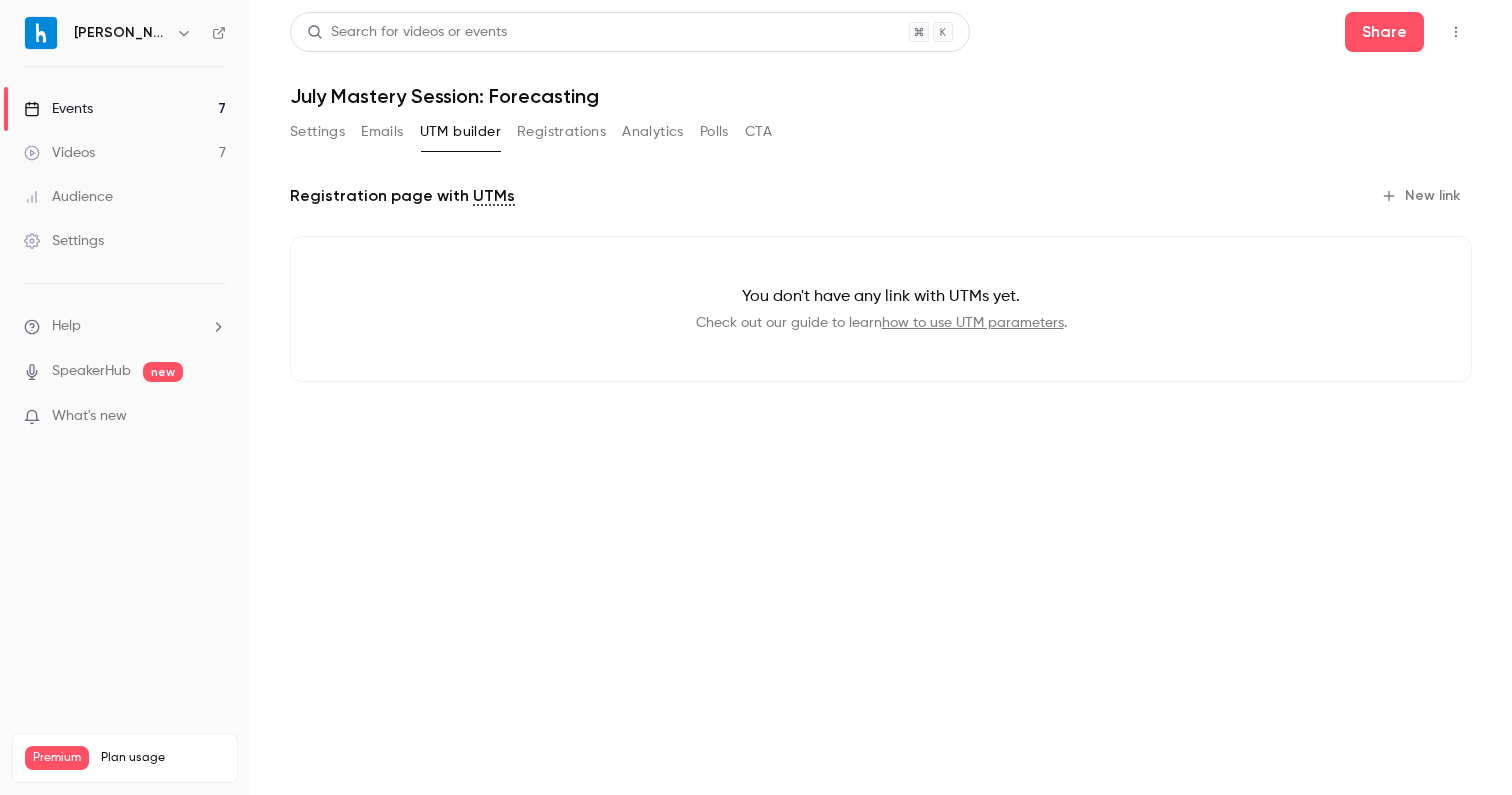 click on "Registrations" at bounding box center (561, 132) 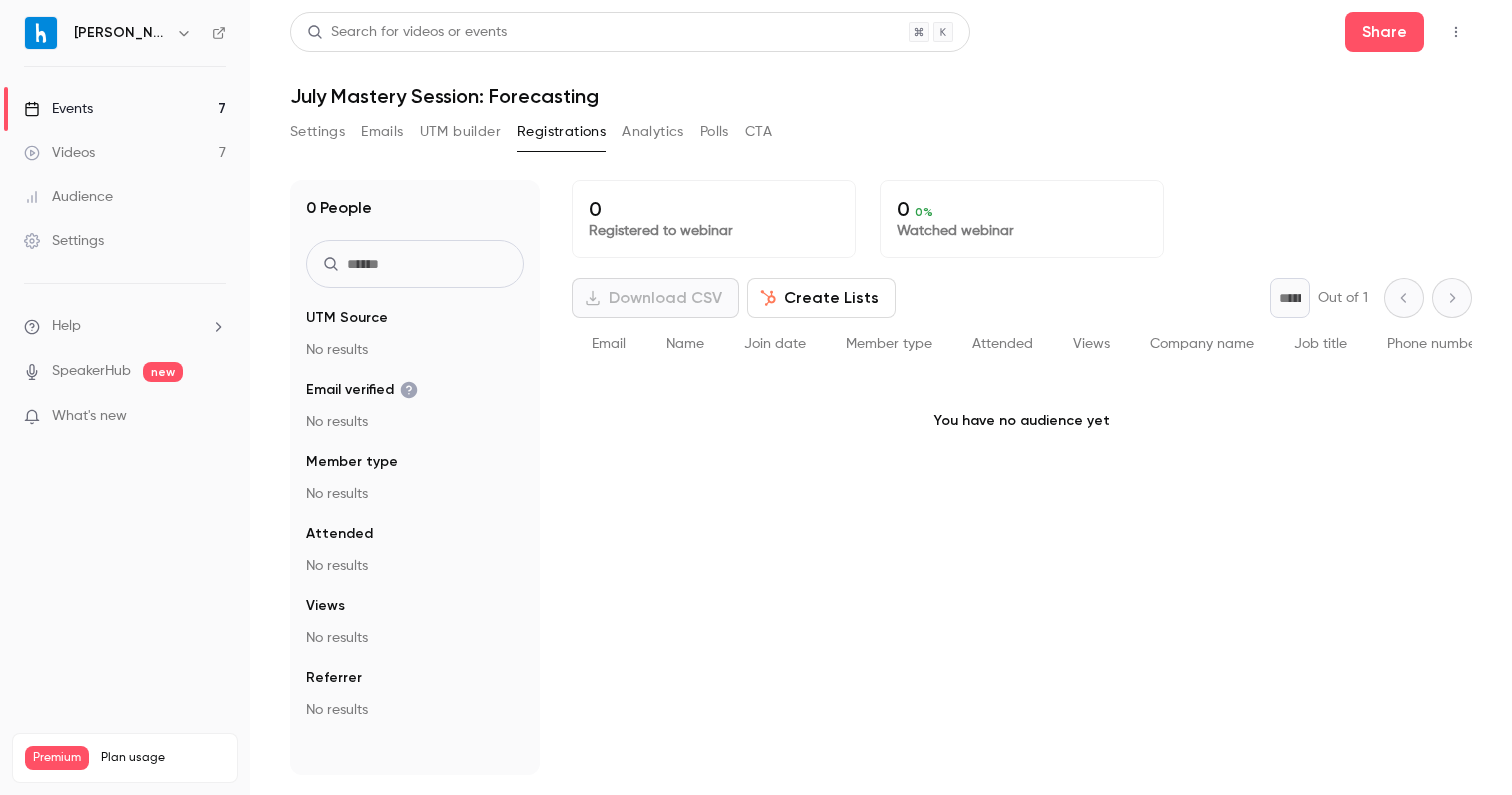 click on "Analytics" at bounding box center [653, 132] 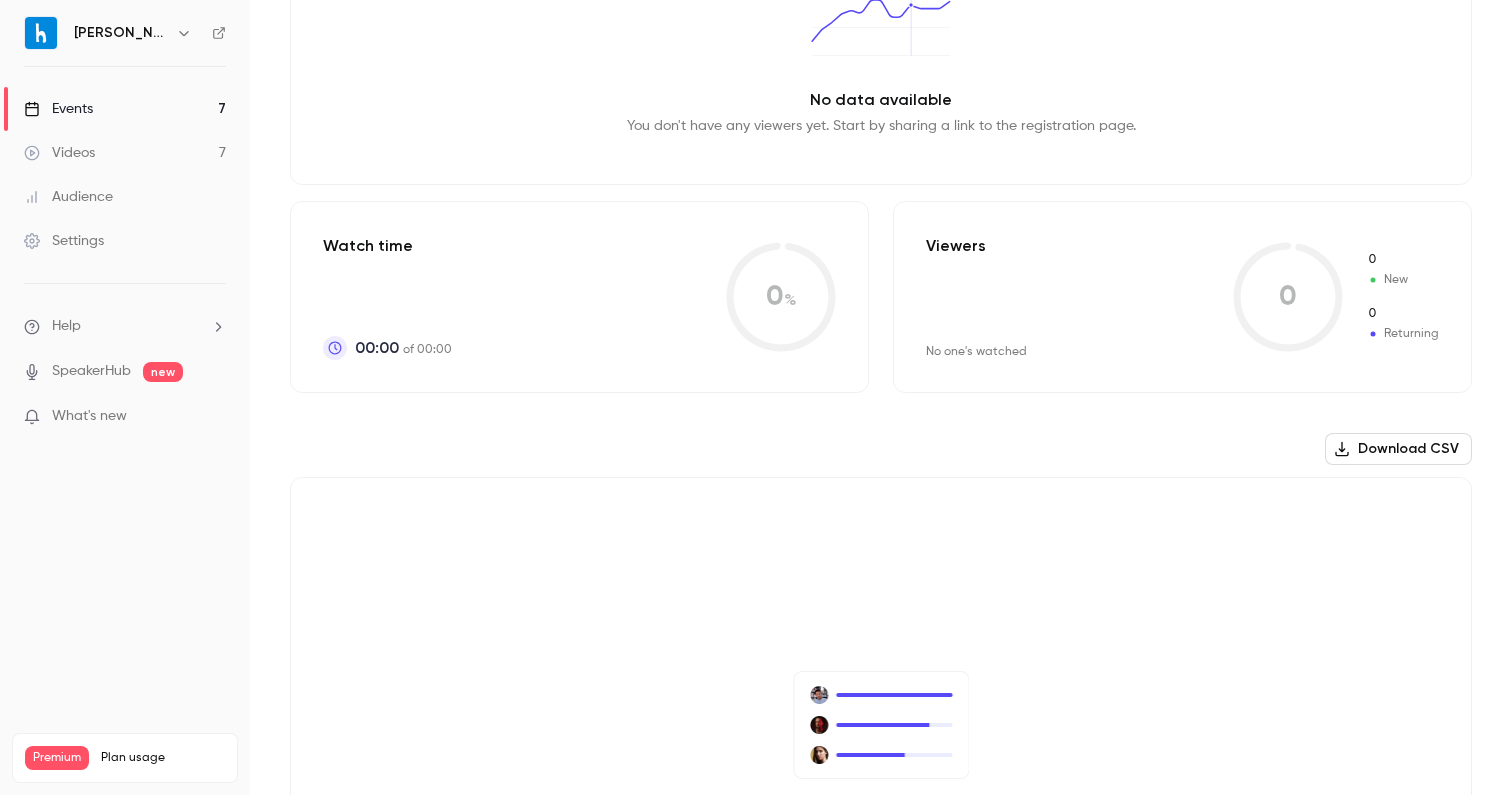 scroll, scrollTop: 0, scrollLeft: 0, axis: both 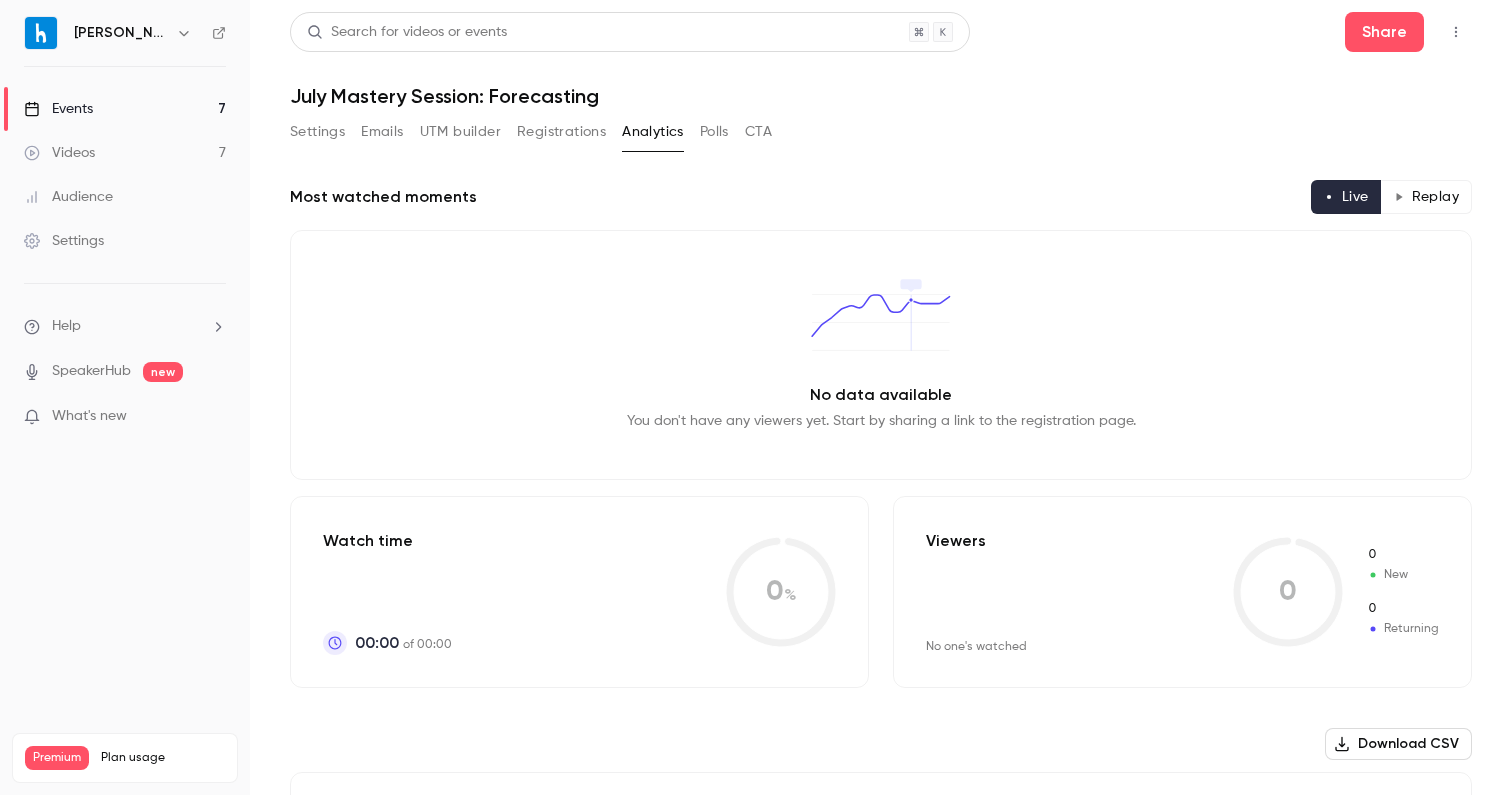 click on "Polls" at bounding box center [714, 132] 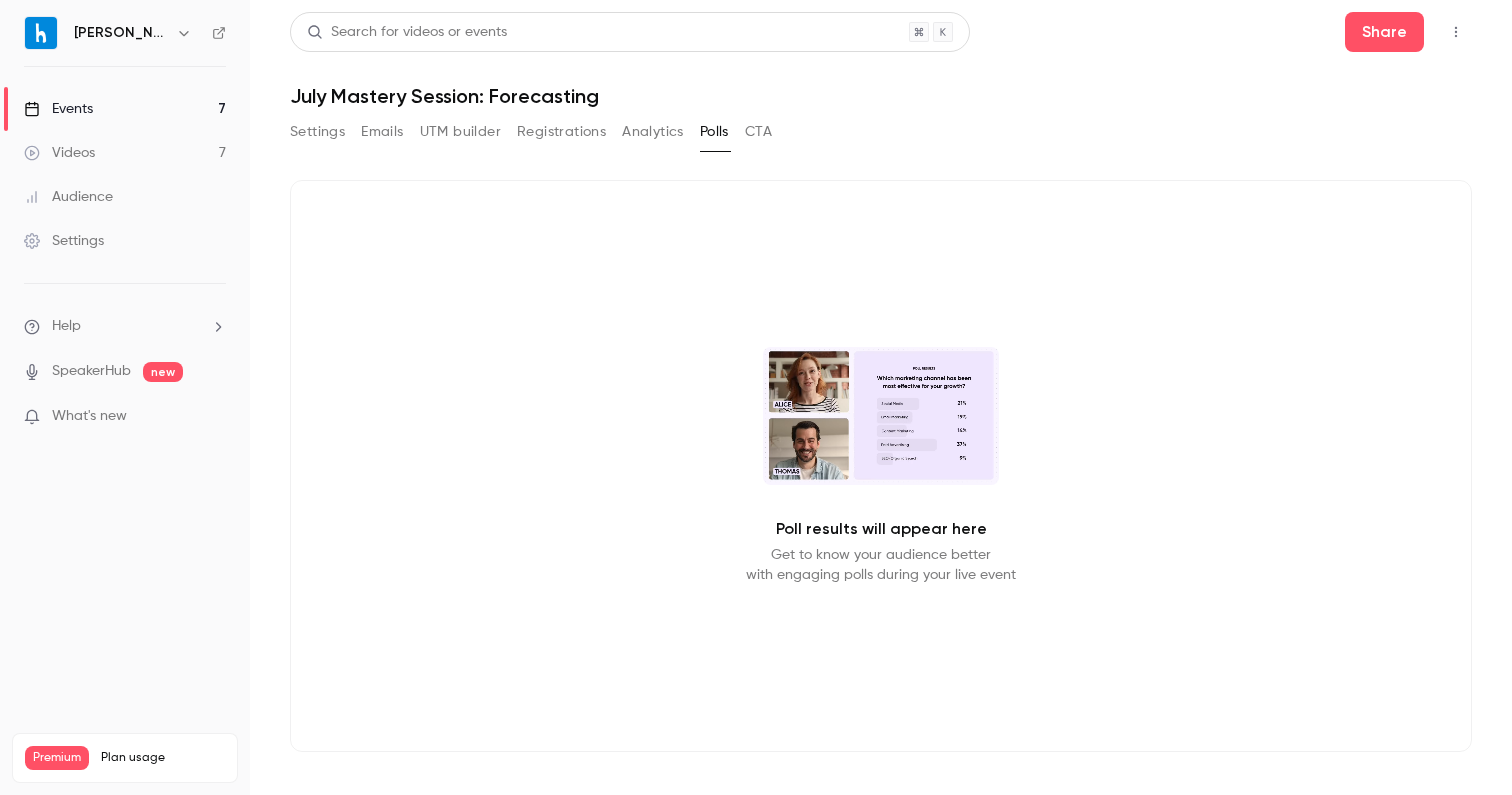 click on "CTA" at bounding box center (758, 132) 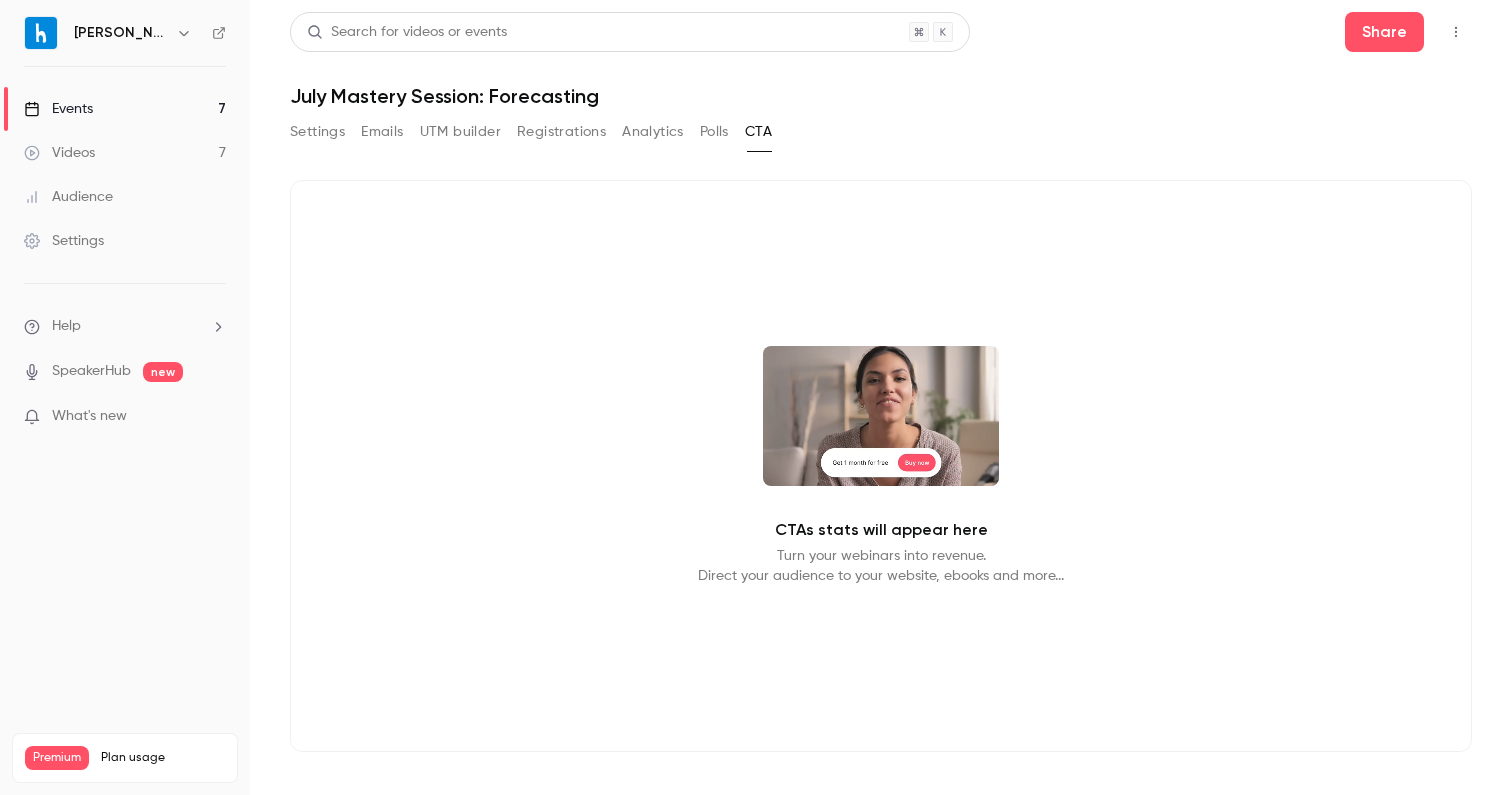click on "Settings Emails UTM builder Registrations Analytics Polls CTA" at bounding box center [531, 132] 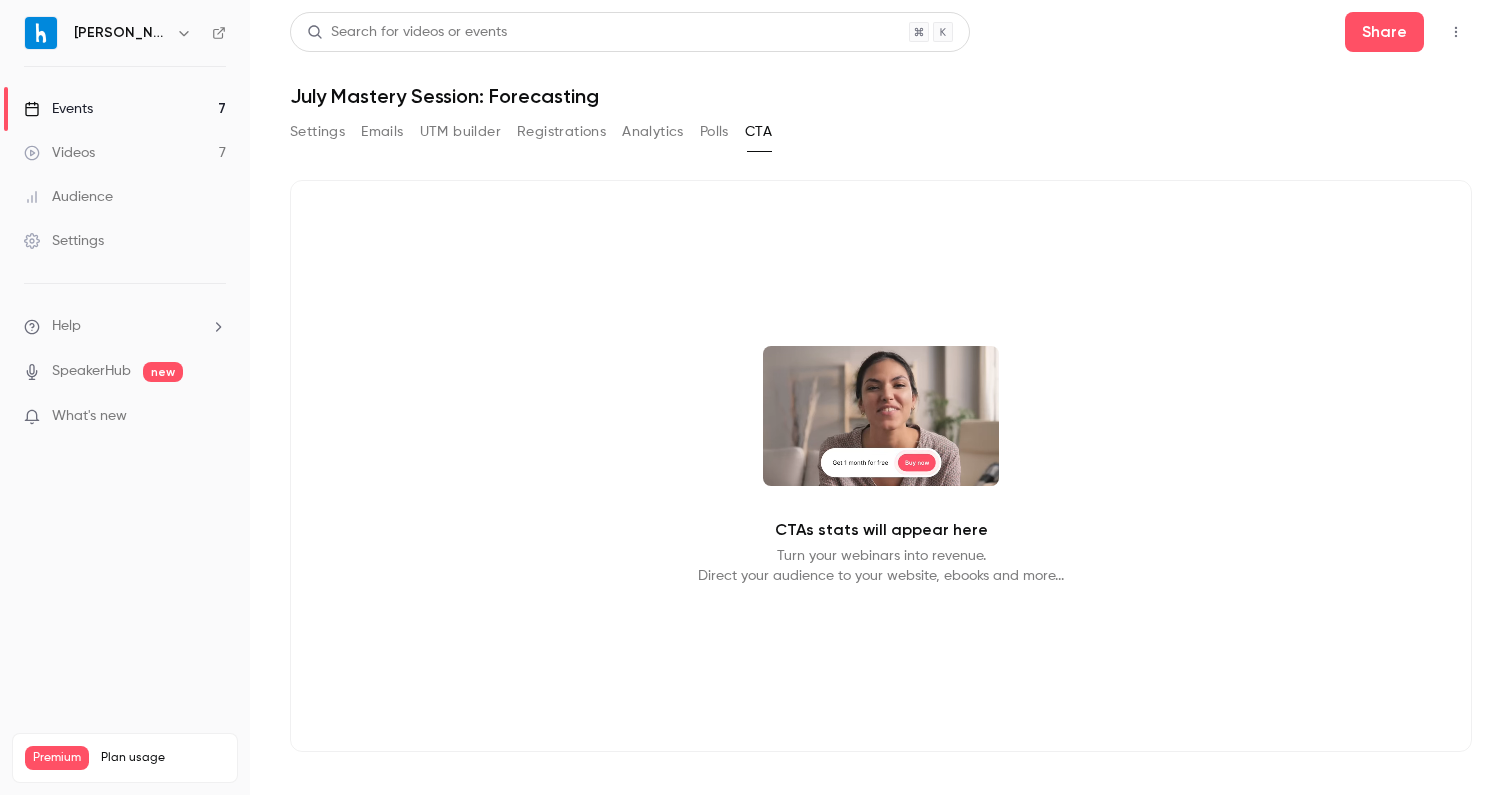 click on "Analytics" at bounding box center [653, 132] 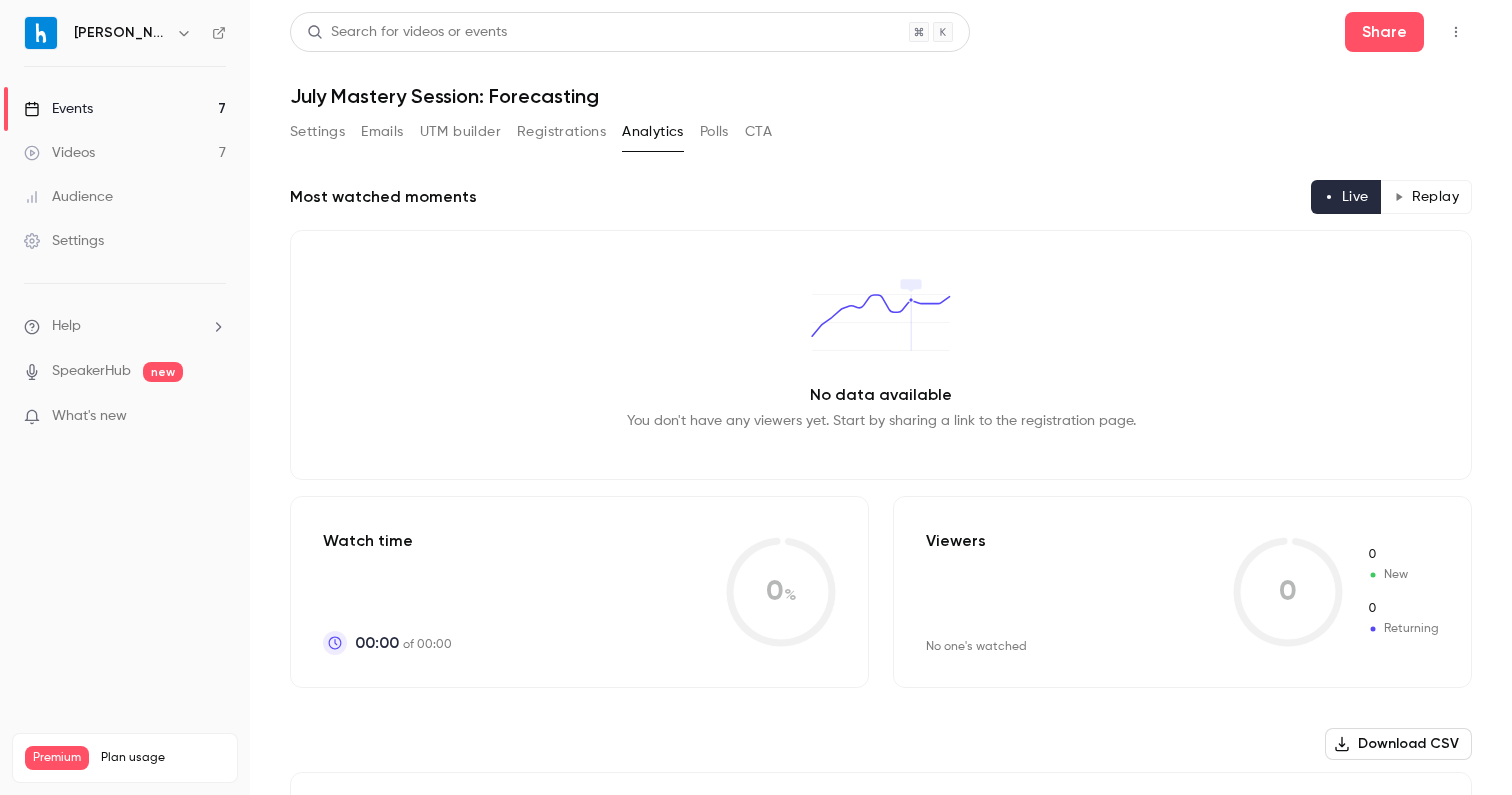 click on "Registrations" at bounding box center (561, 132) 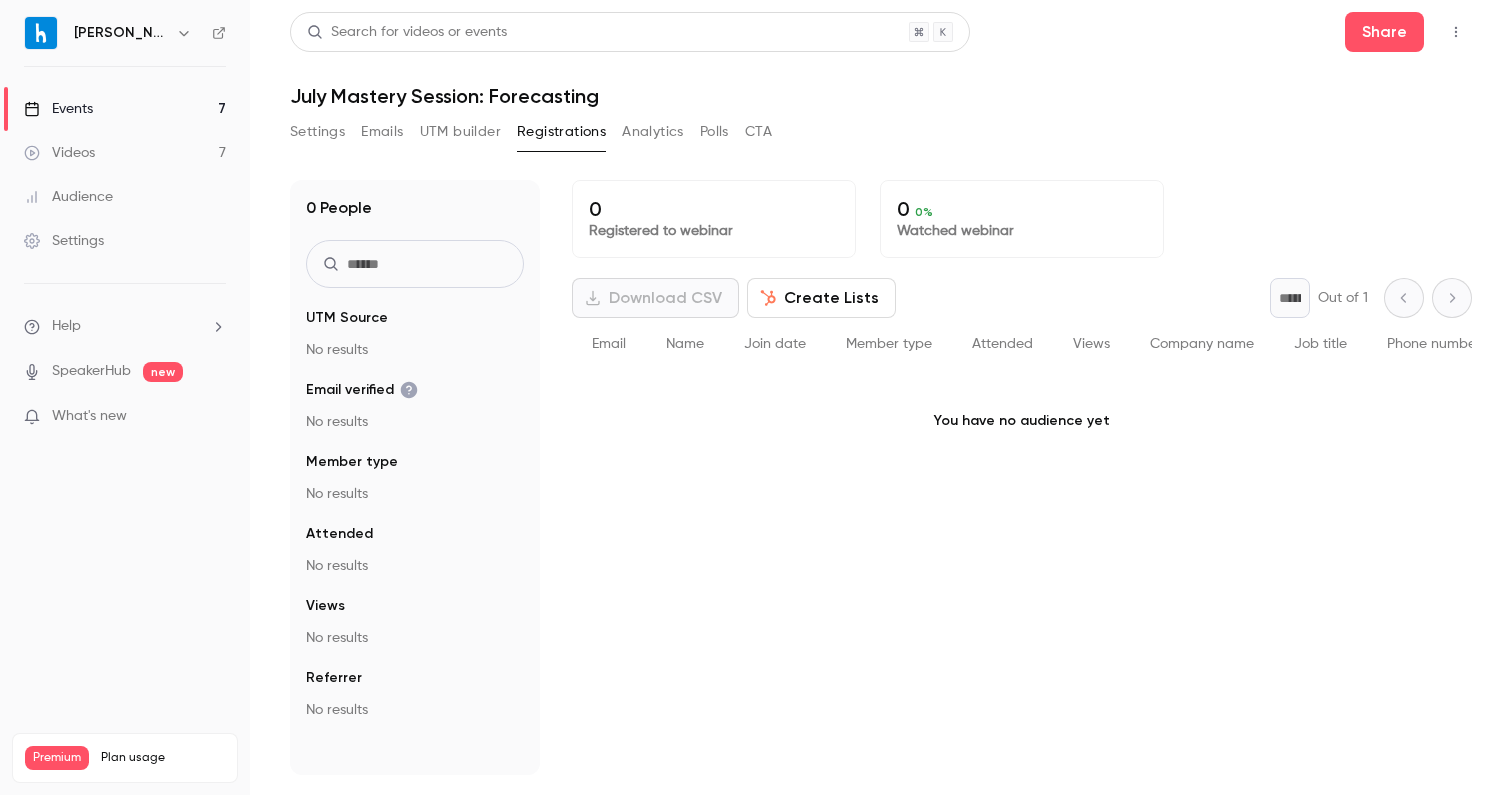 click on "Create Lists" at bounding box center (821, 298) 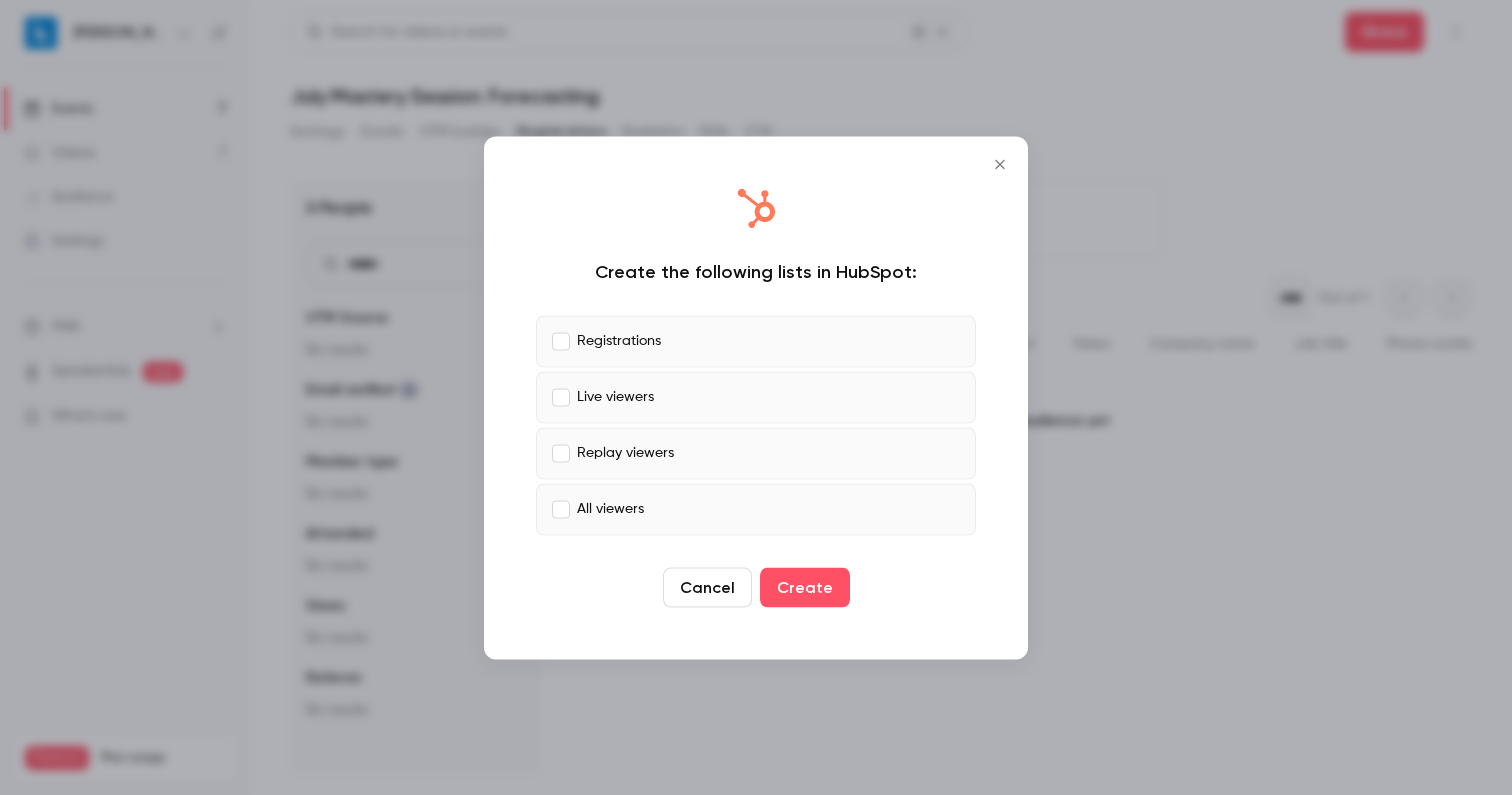 click on "Registrations" at bounding box center (619, 341) 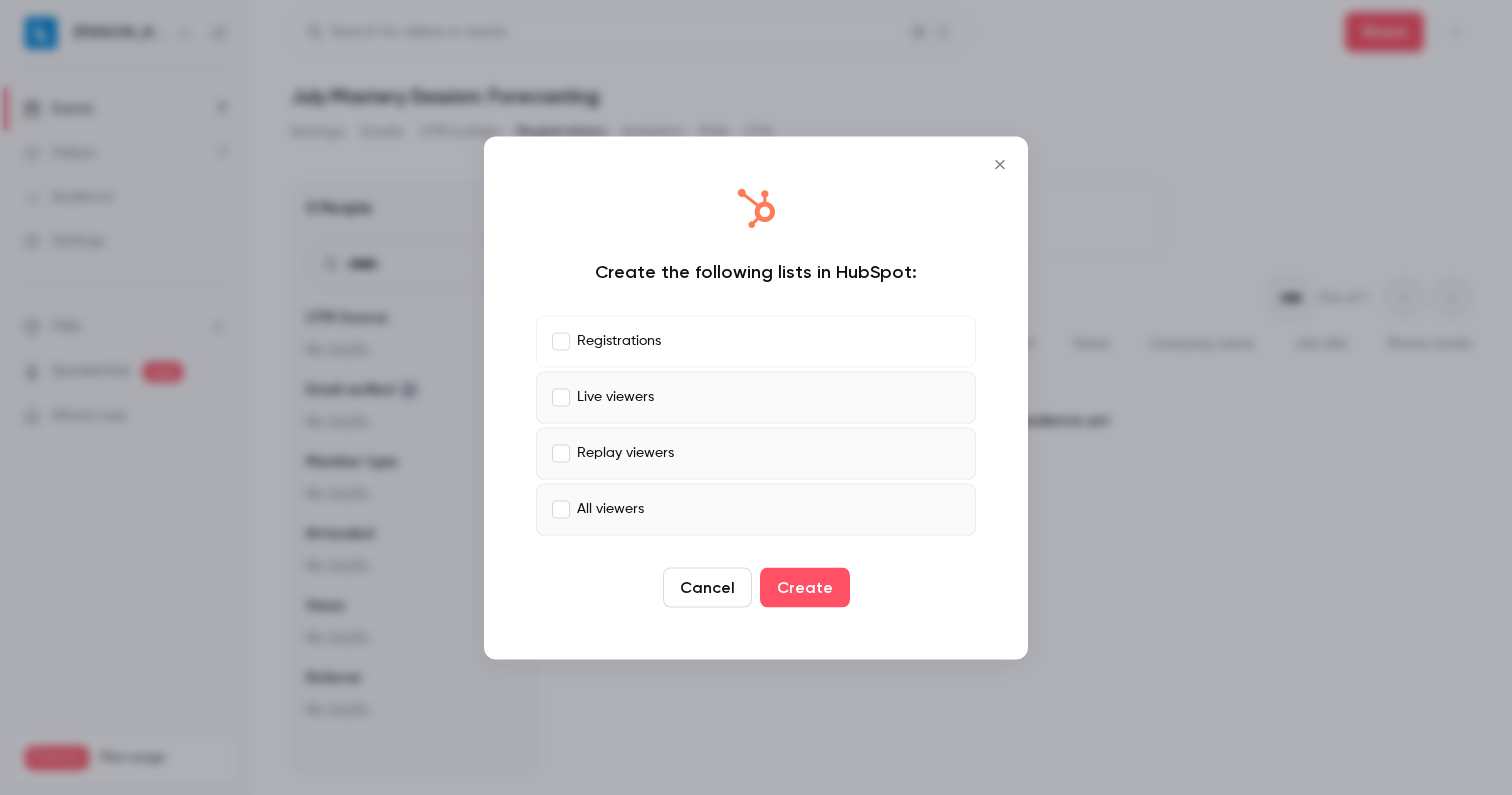 click on "All viewers" at bounding box center [756, 509] 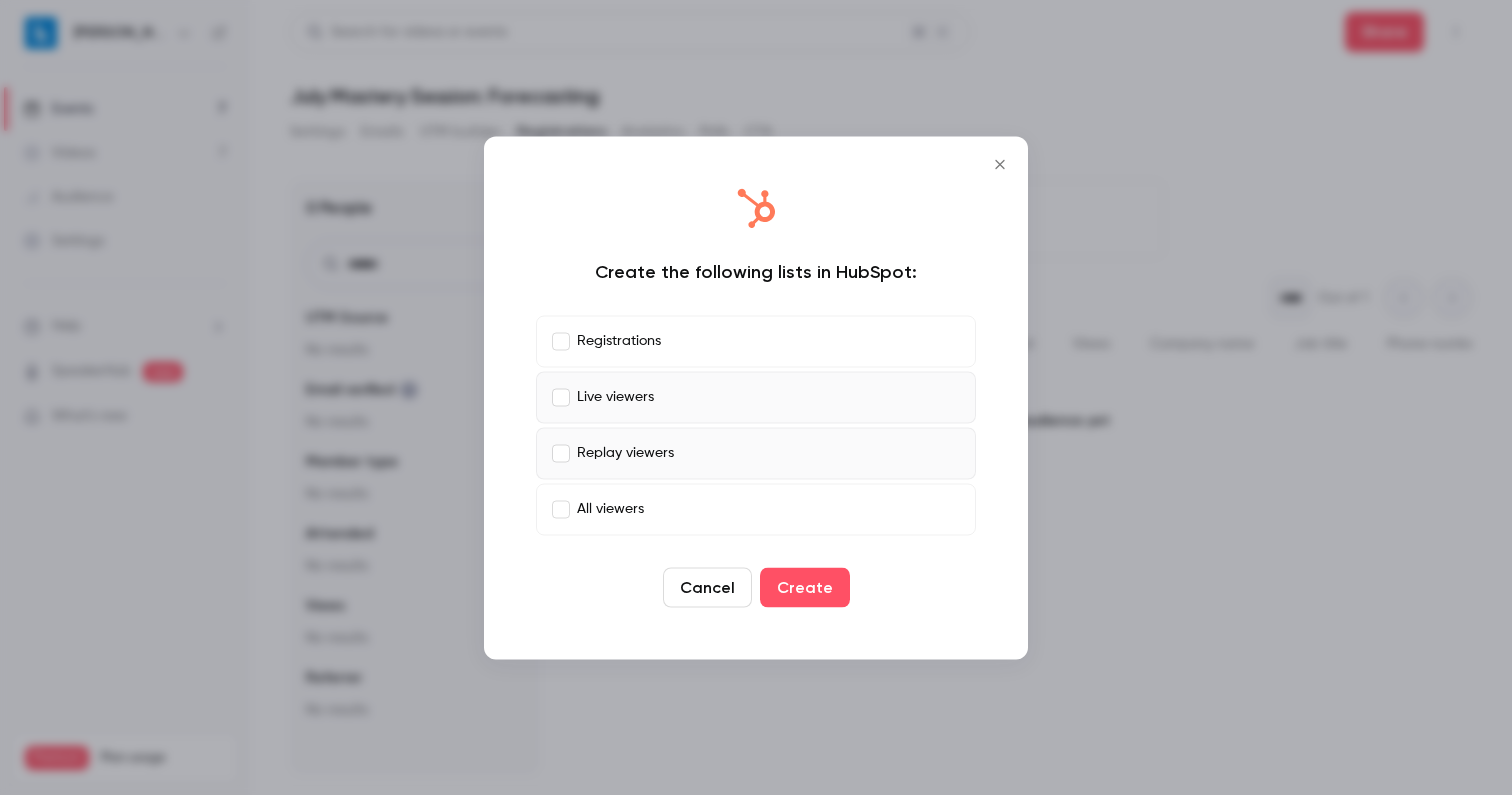 click on "Replay viewers" at bounding box center (625, 453) 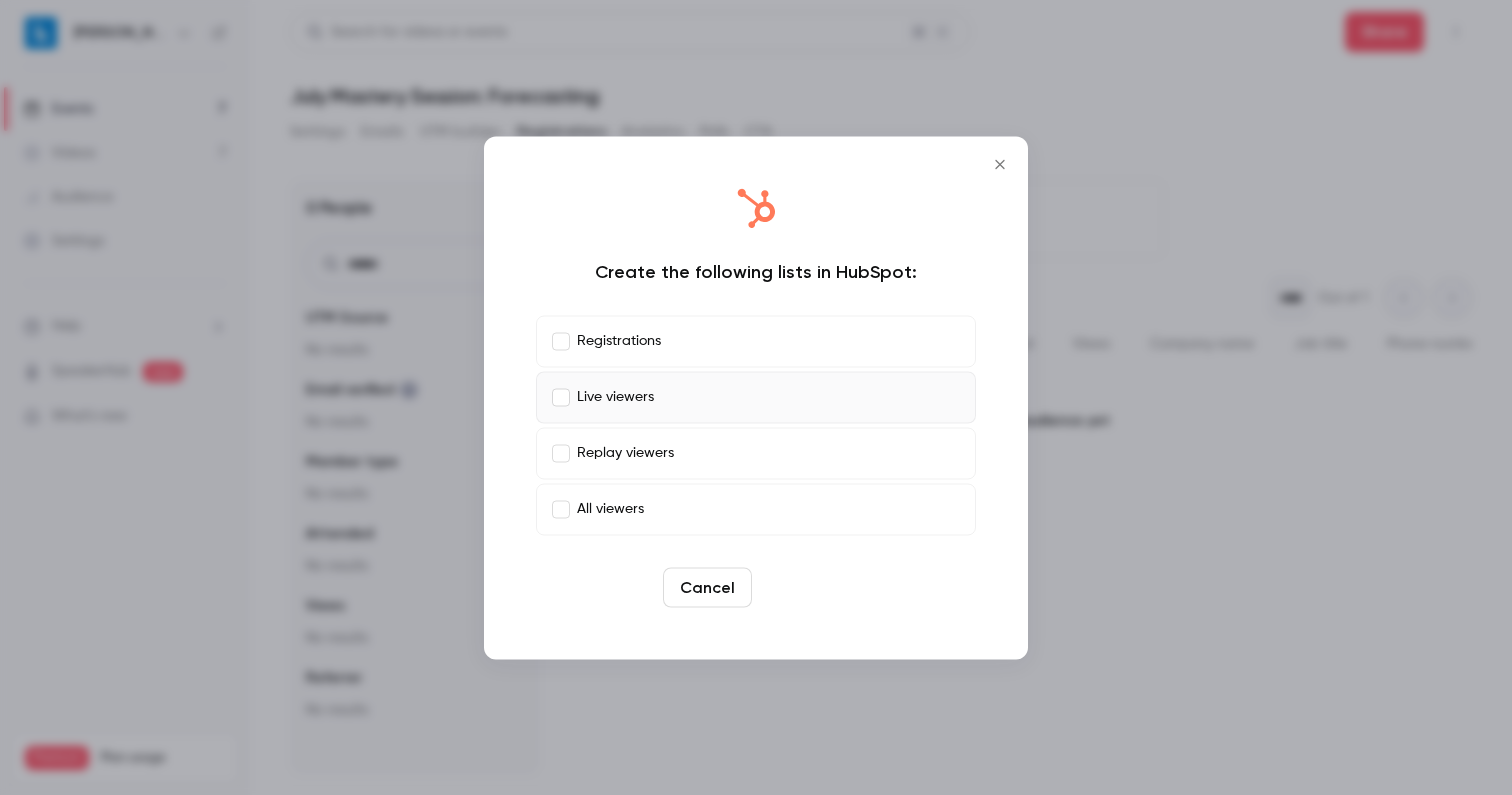 click on "Create" at bounding box center (805, 587) 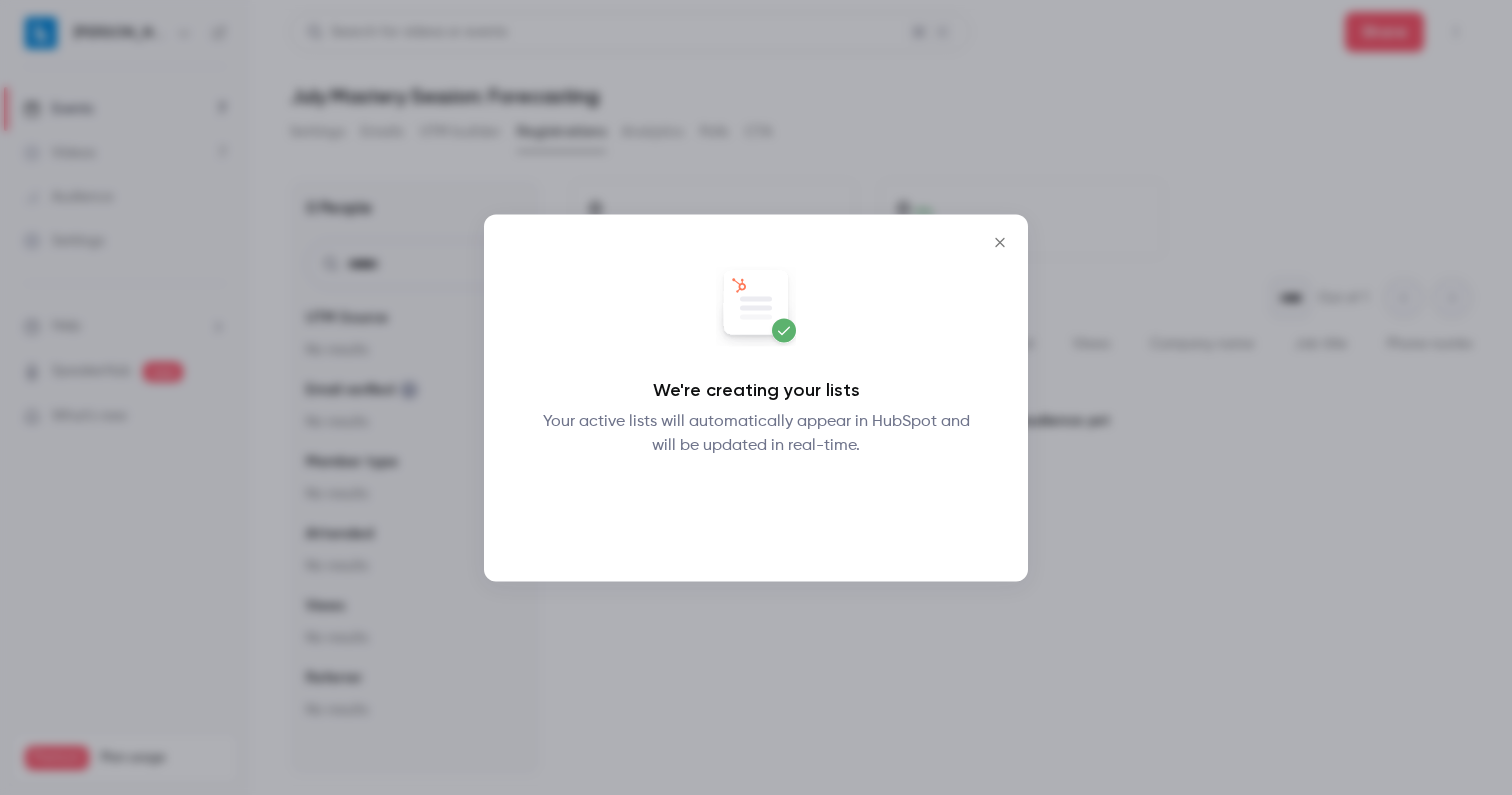 click on "Okay" at bounding box center [756, 509] 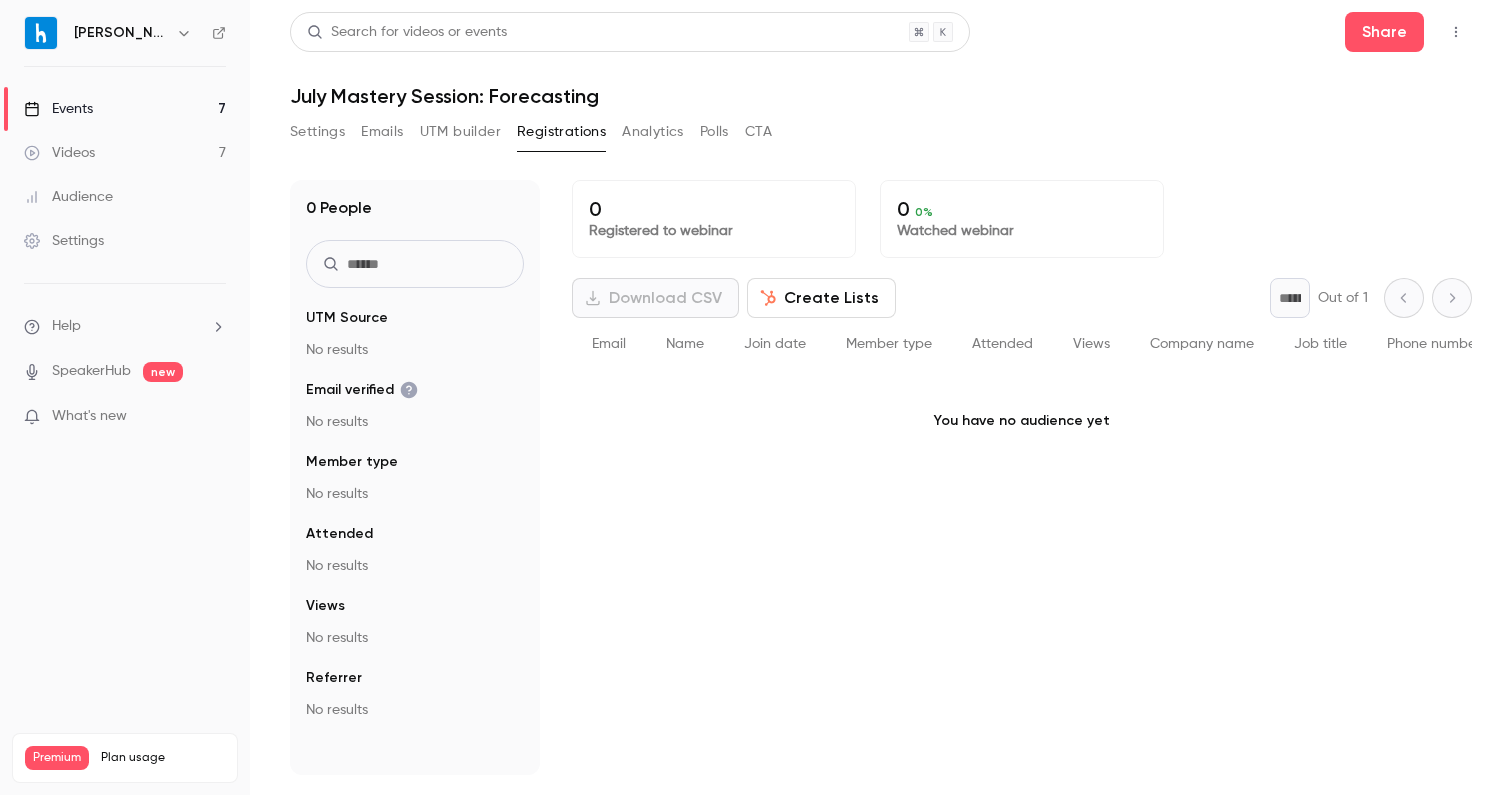 click on "Events 7" at bounding box center (125, 109) 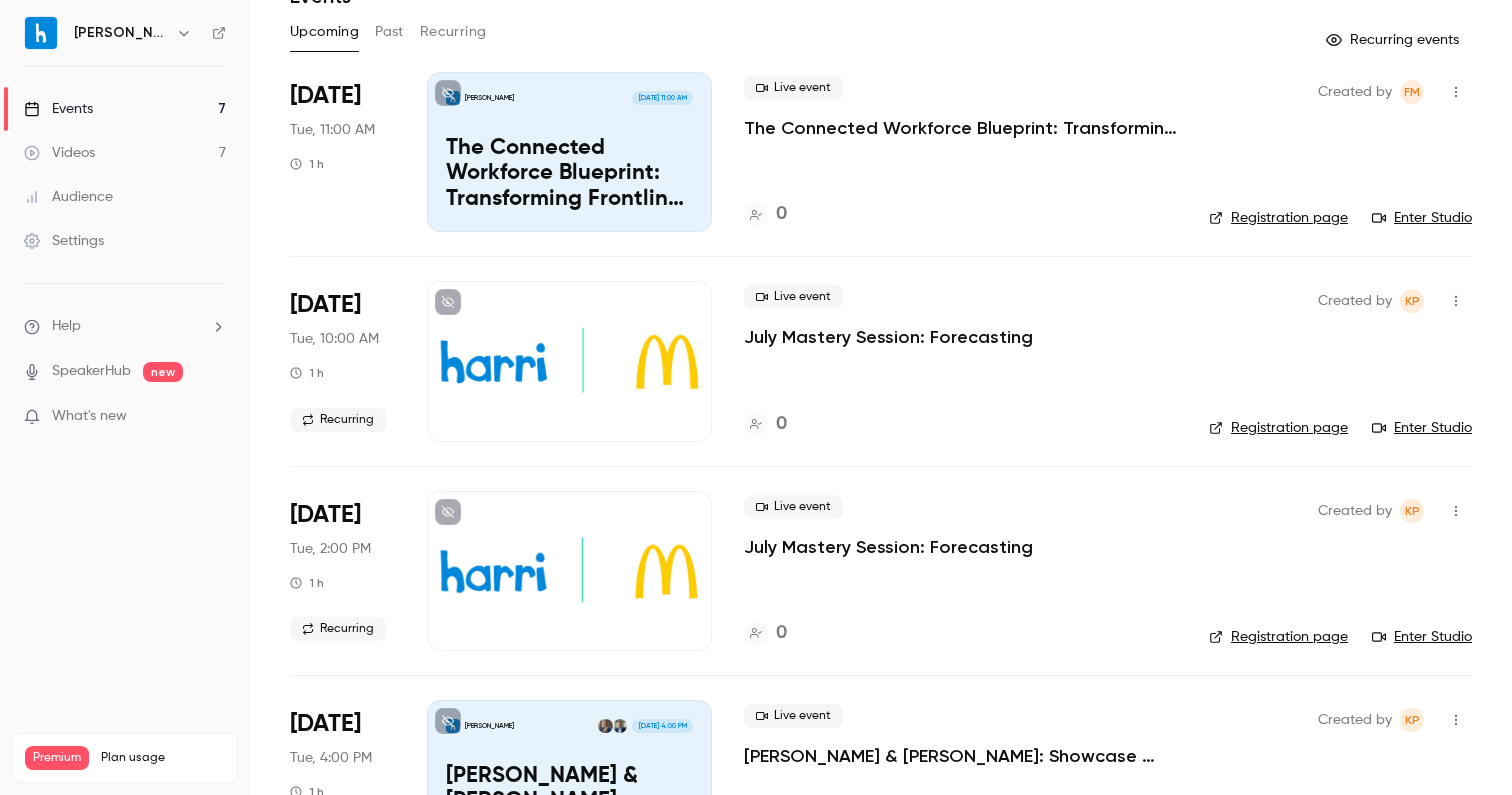 scroll, scrollTop: 106, scrollLeft: 0, axis: vertical 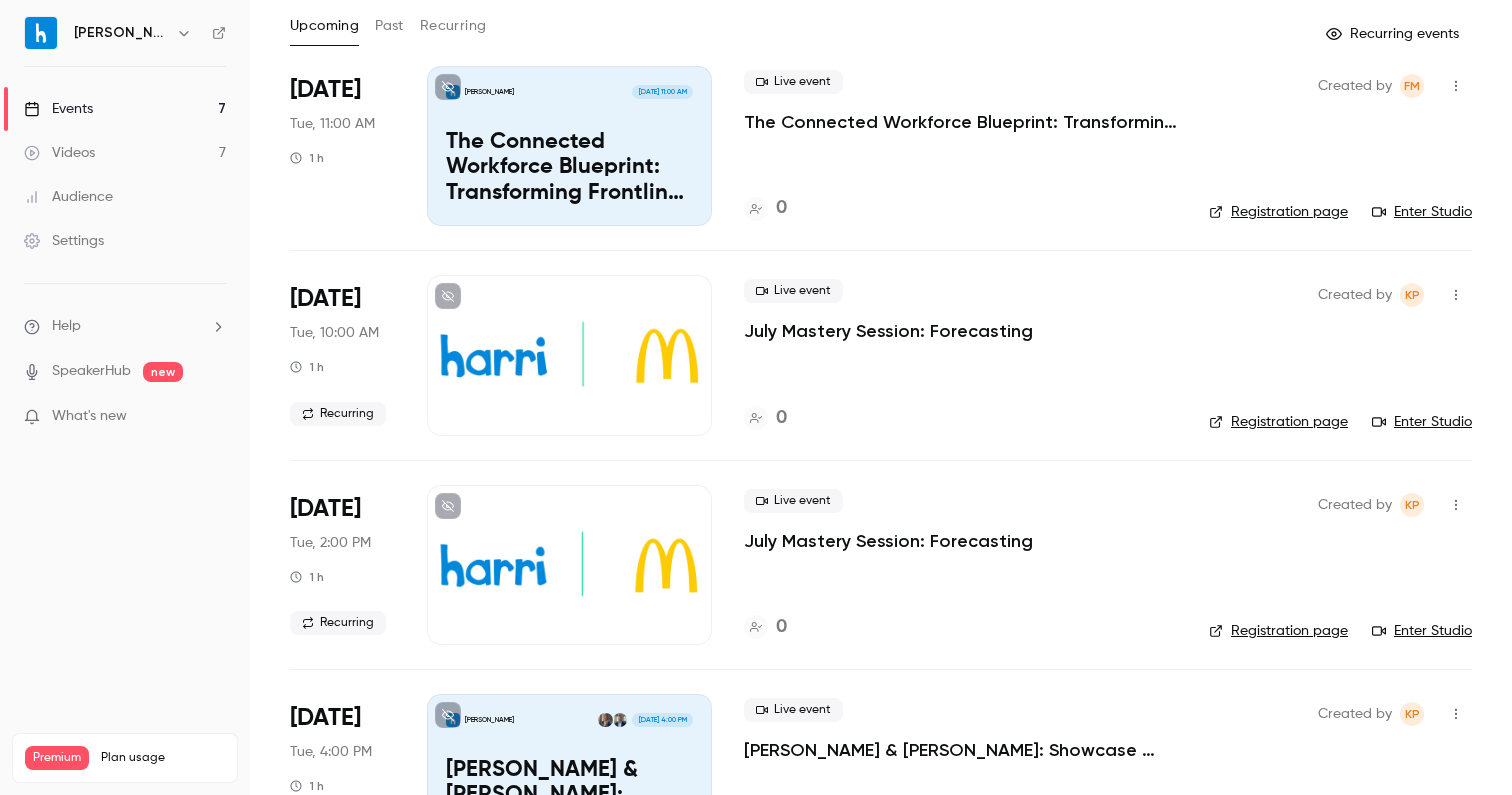 click on "[DATE] Tue, 10:00 AM 1 h Recurring" at bounding box center [342, 355] 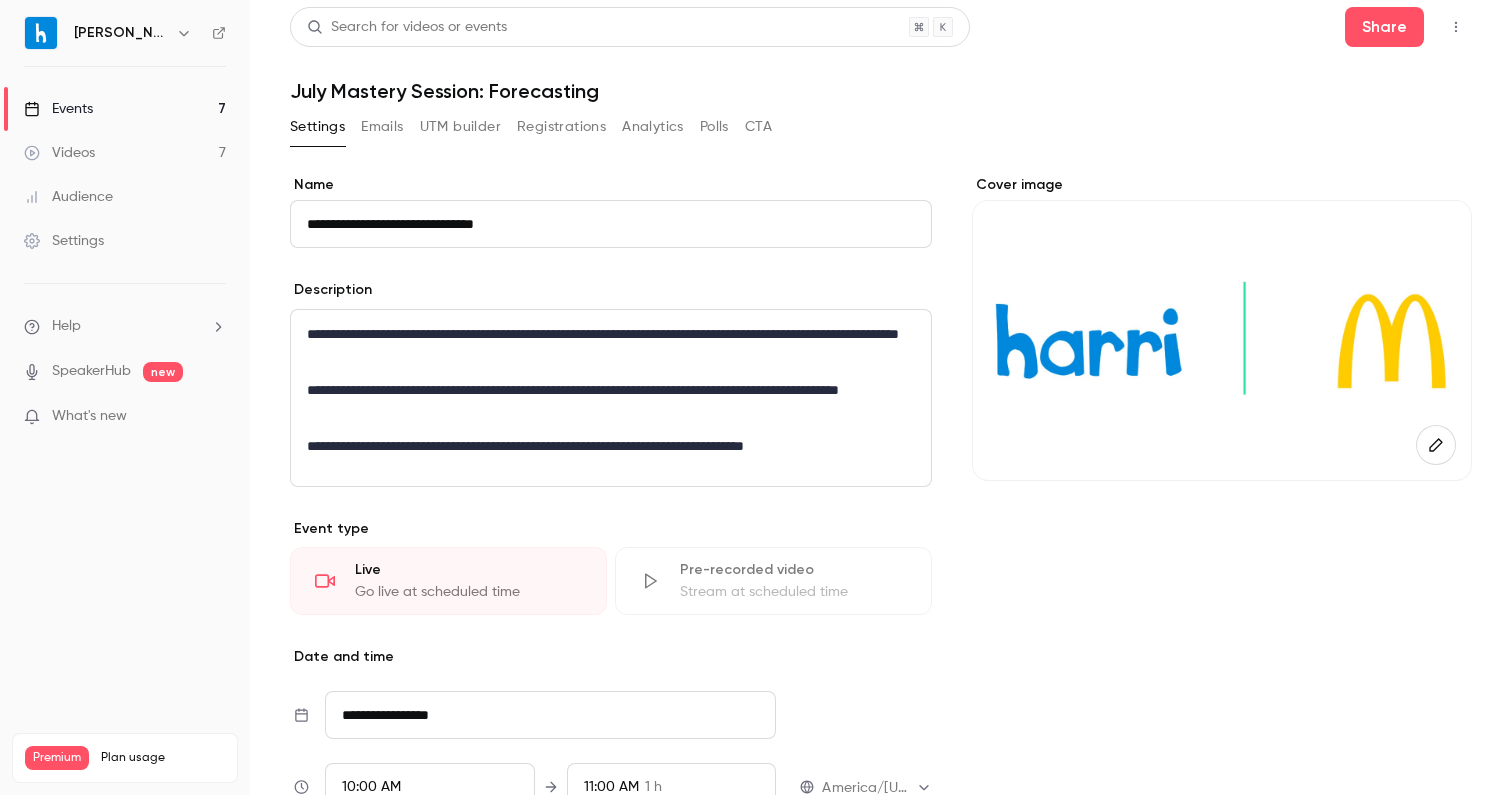 scroll, scrollTop: 6, scrollLeft: 0, axis: vertical 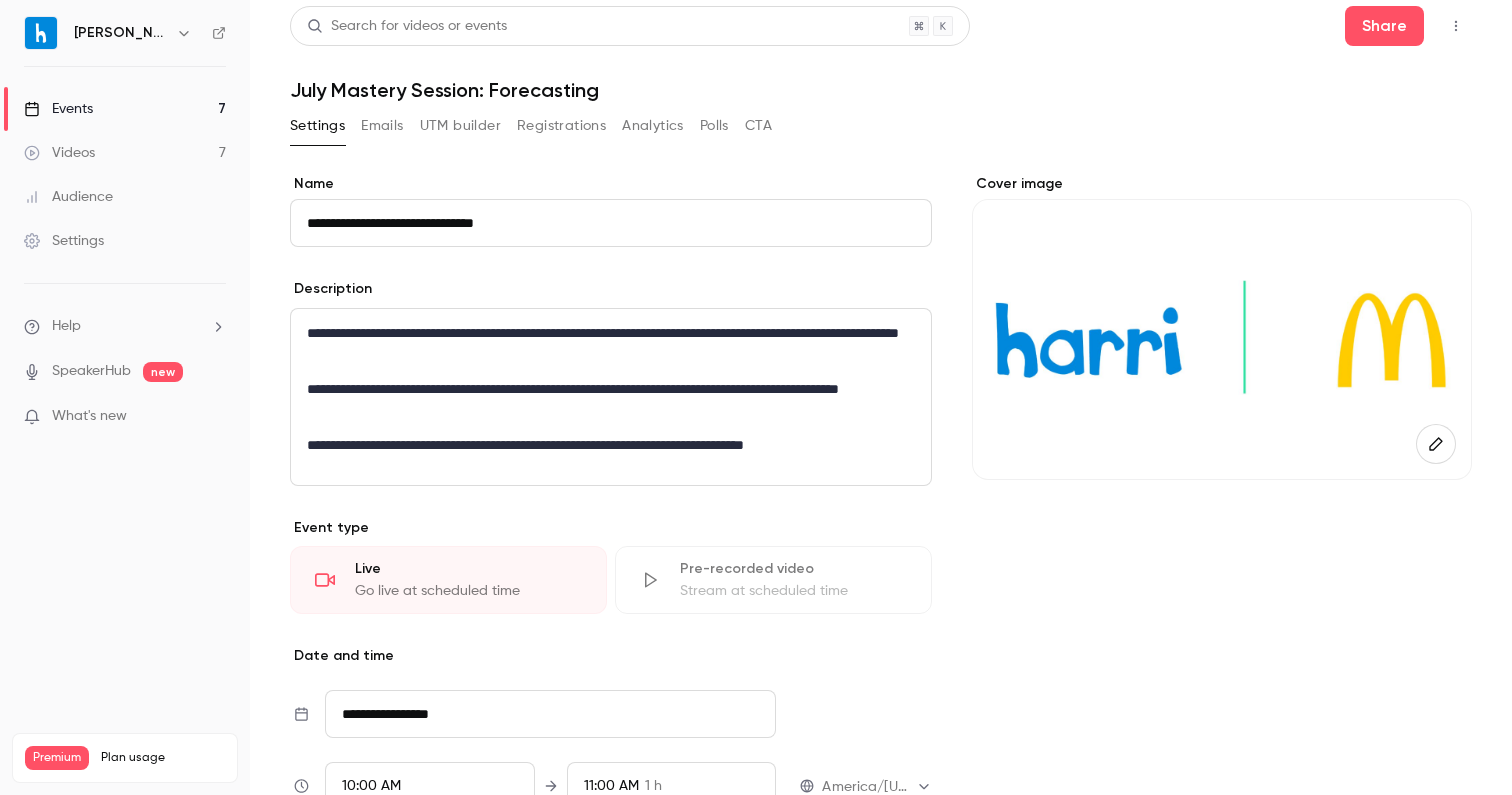click on "Registrations" at bounding box center (561, 126) 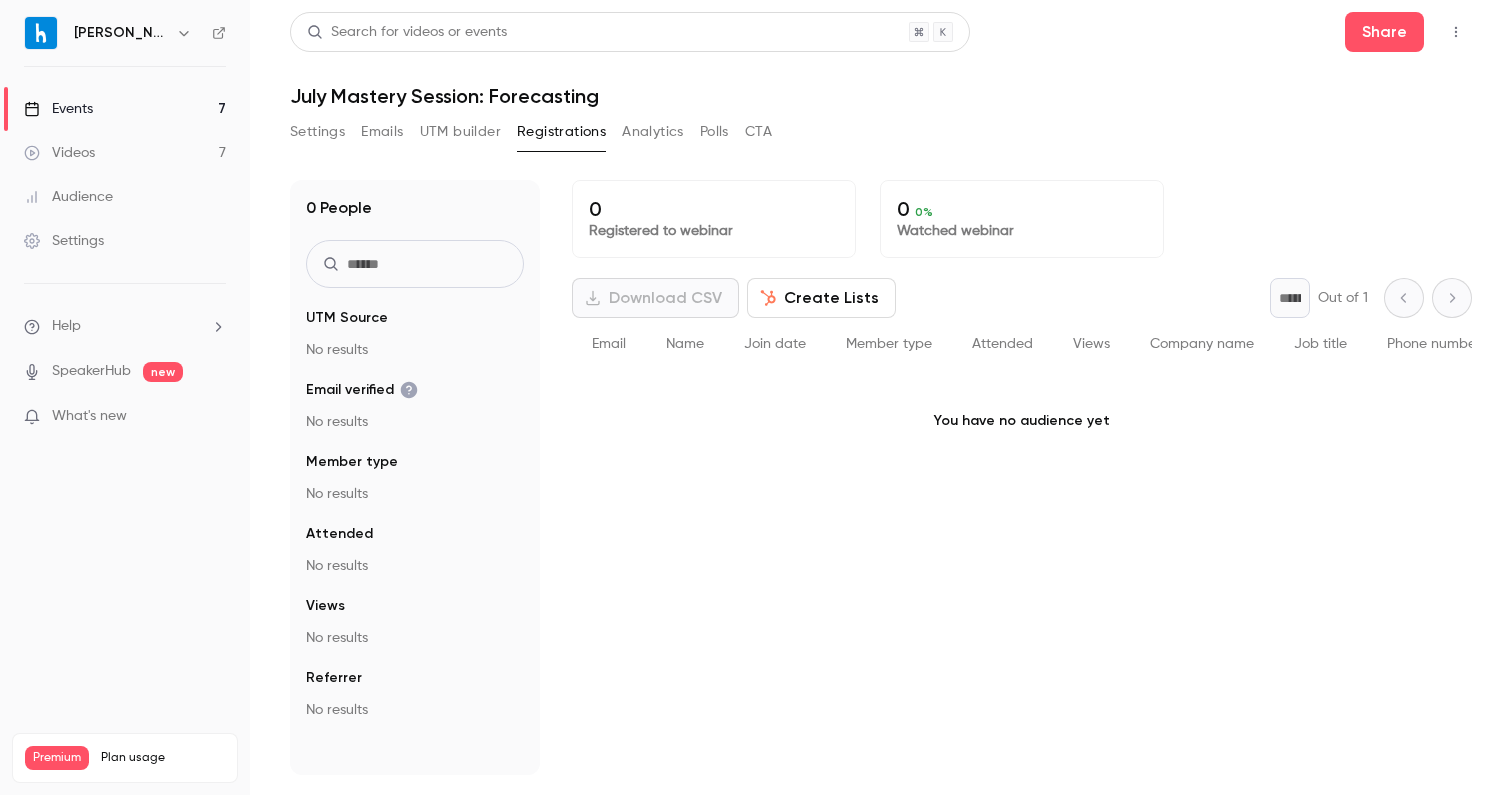 click on "Create Lists" at bounding box center (821, 298) 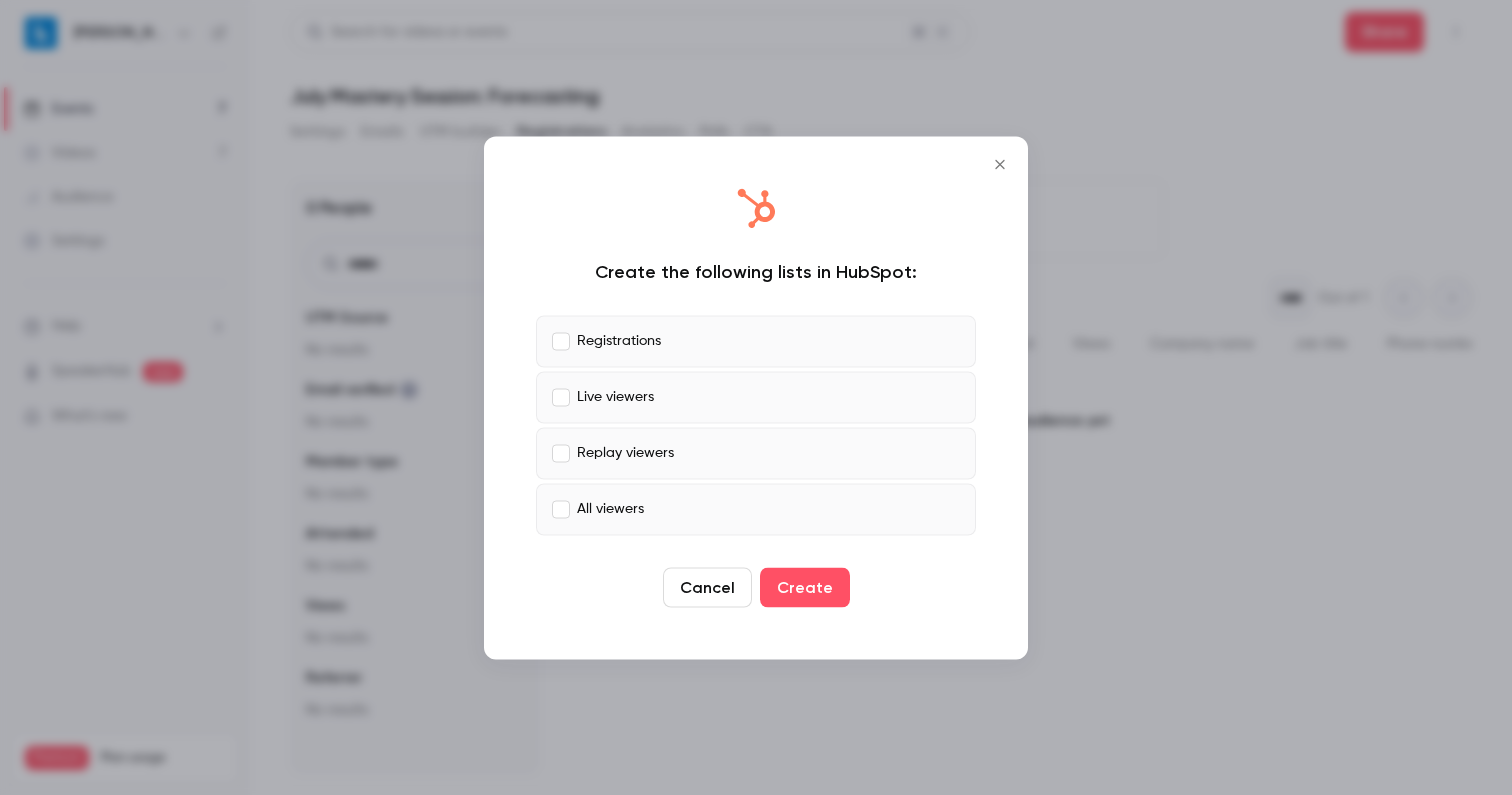 click on "Registrations" at bounding box center [756, 341] 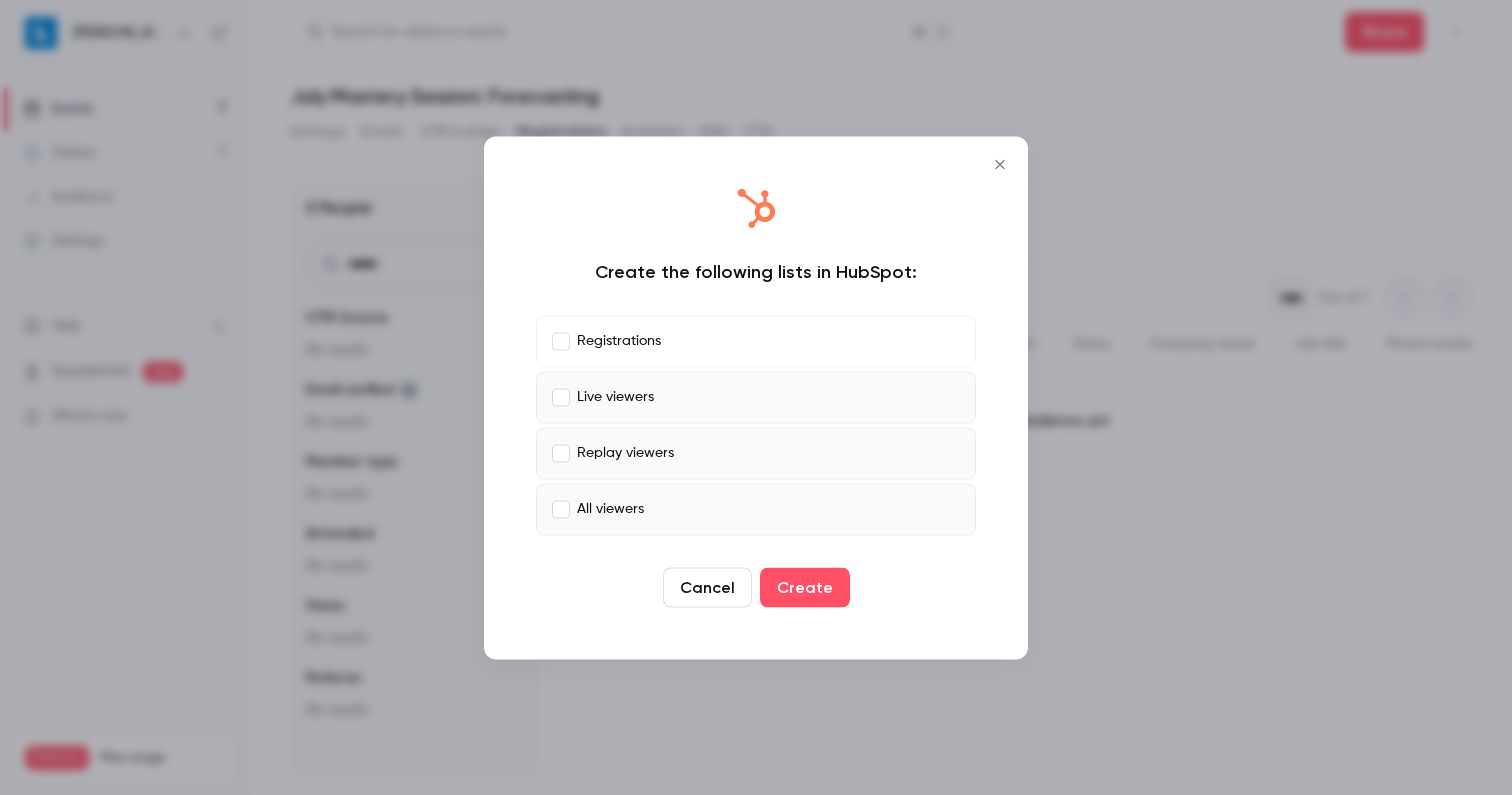click on "Live viewers" at bounding box center [756, 397] 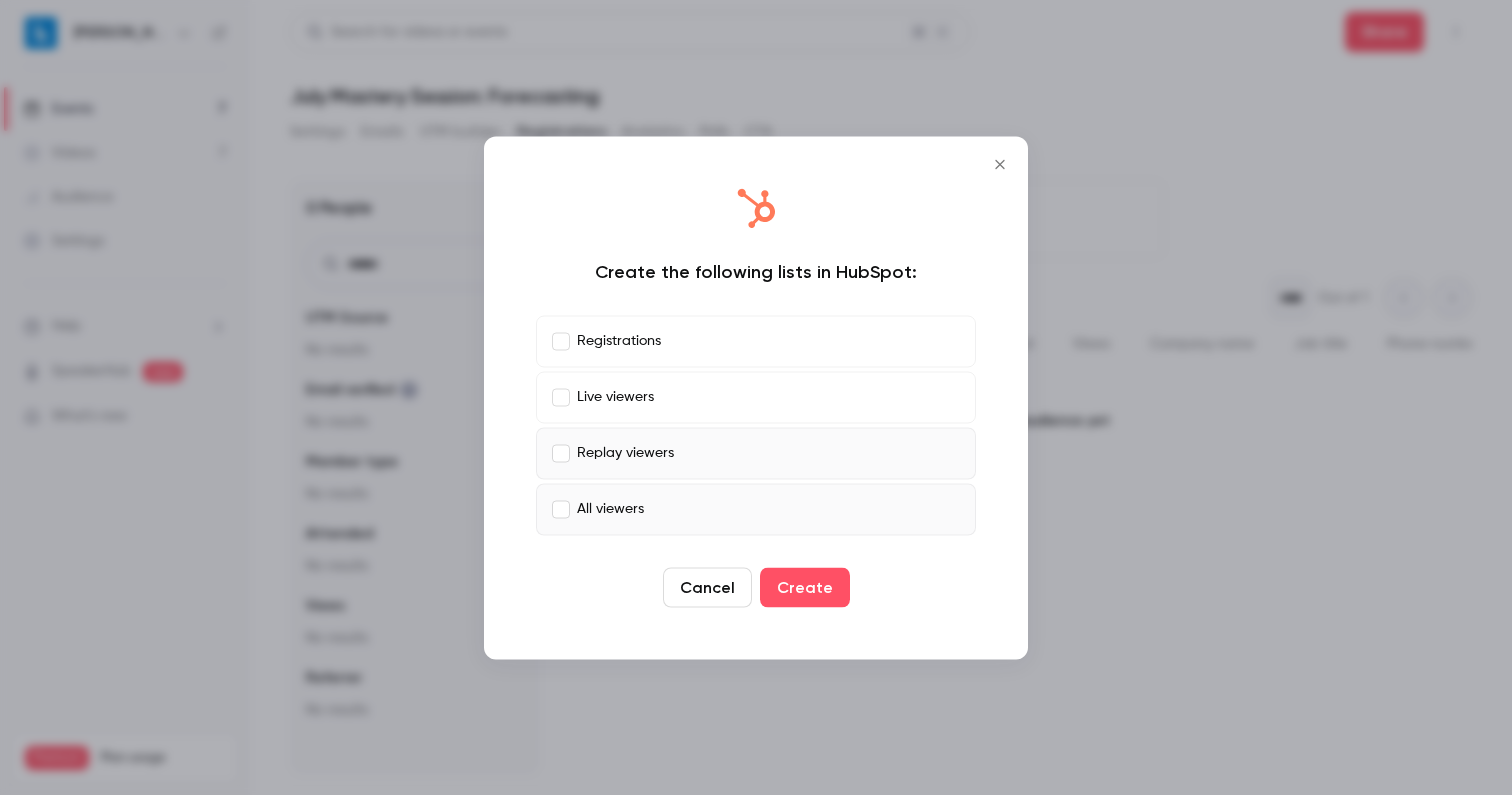 click on "Live viewers" at bounding box center [756, 397] 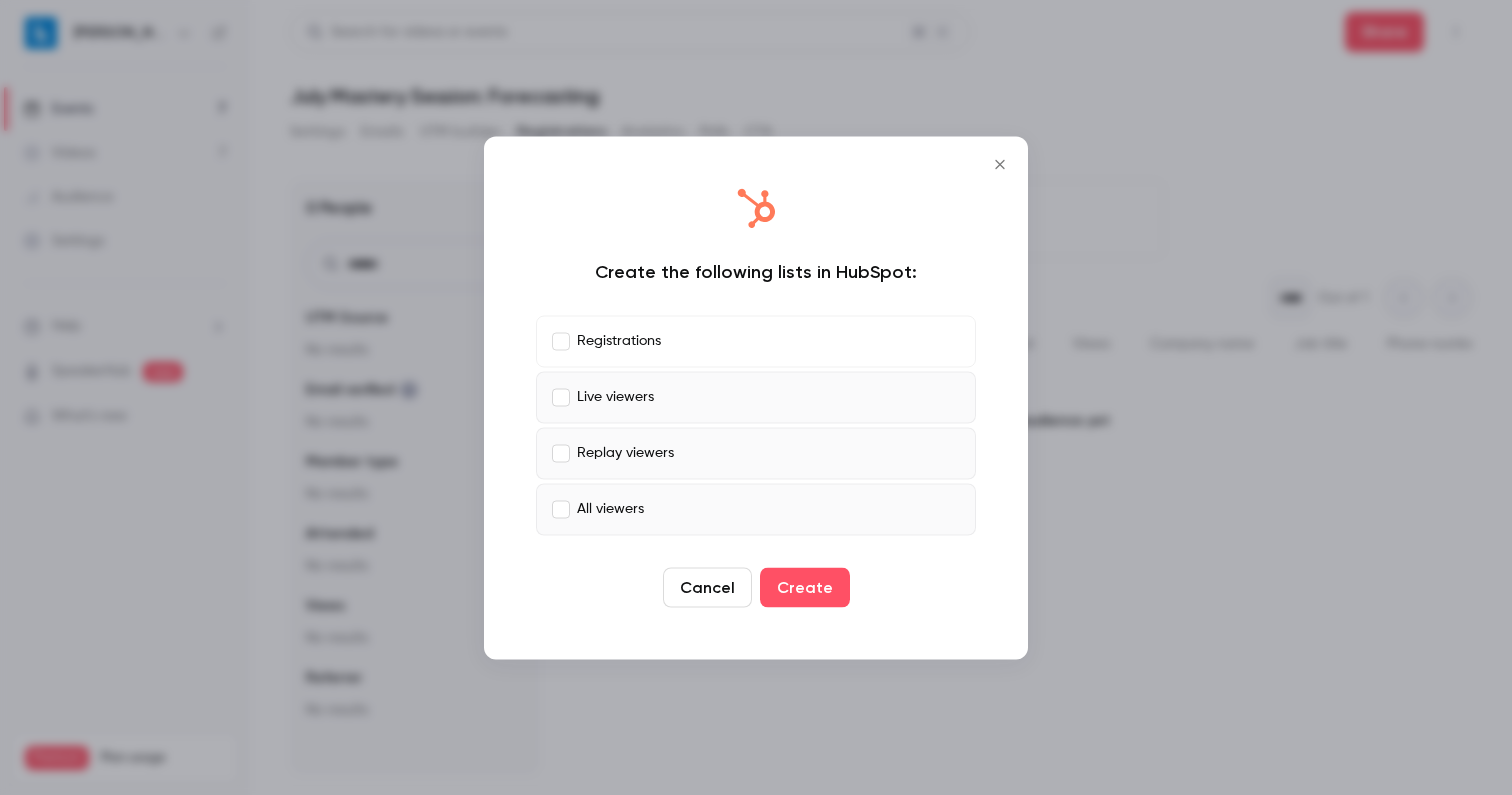 click on "Replay viewers" at bounding box center [756, 453] 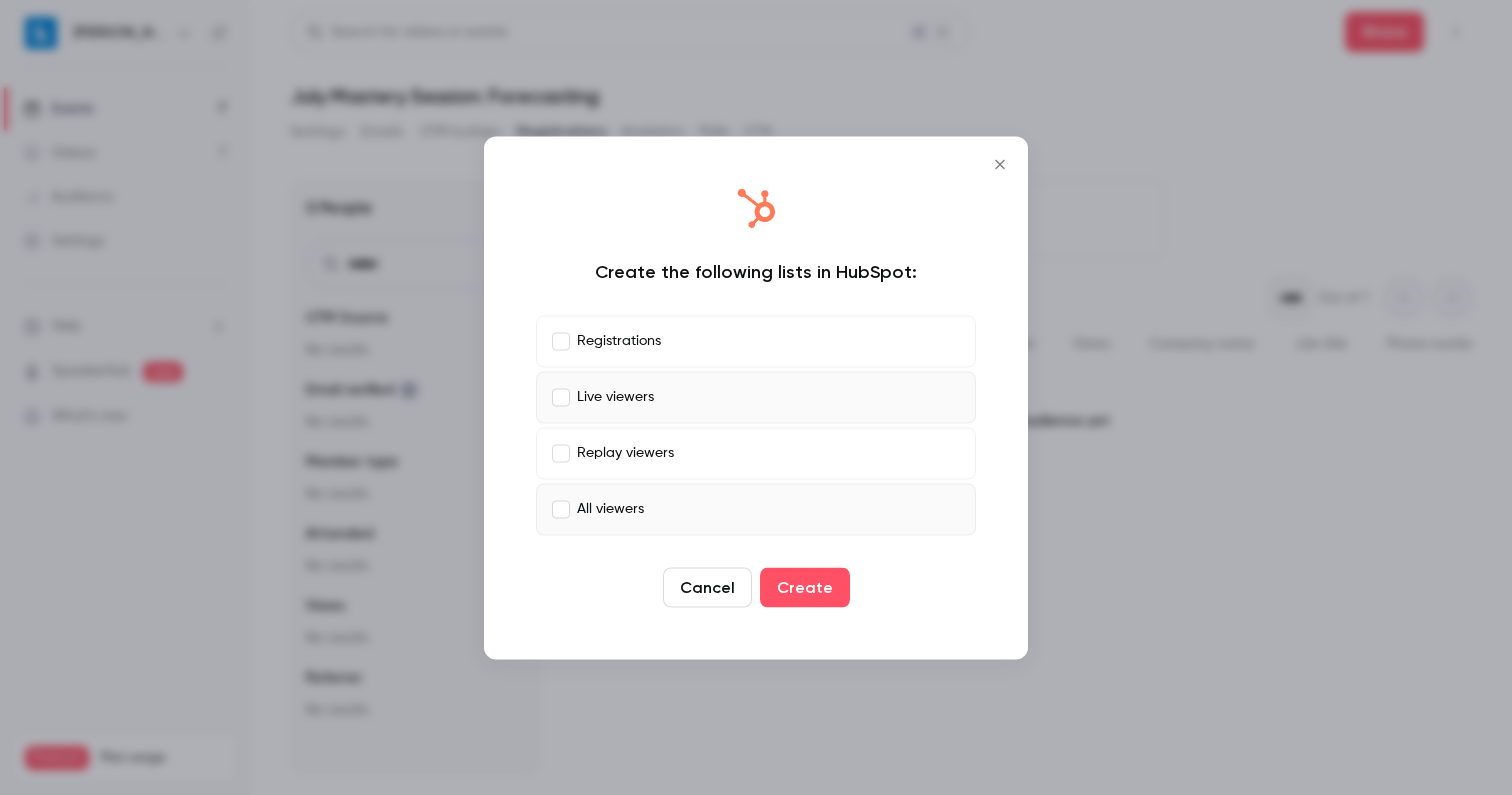 click on "All viewers" at bounding box center [756, 509] 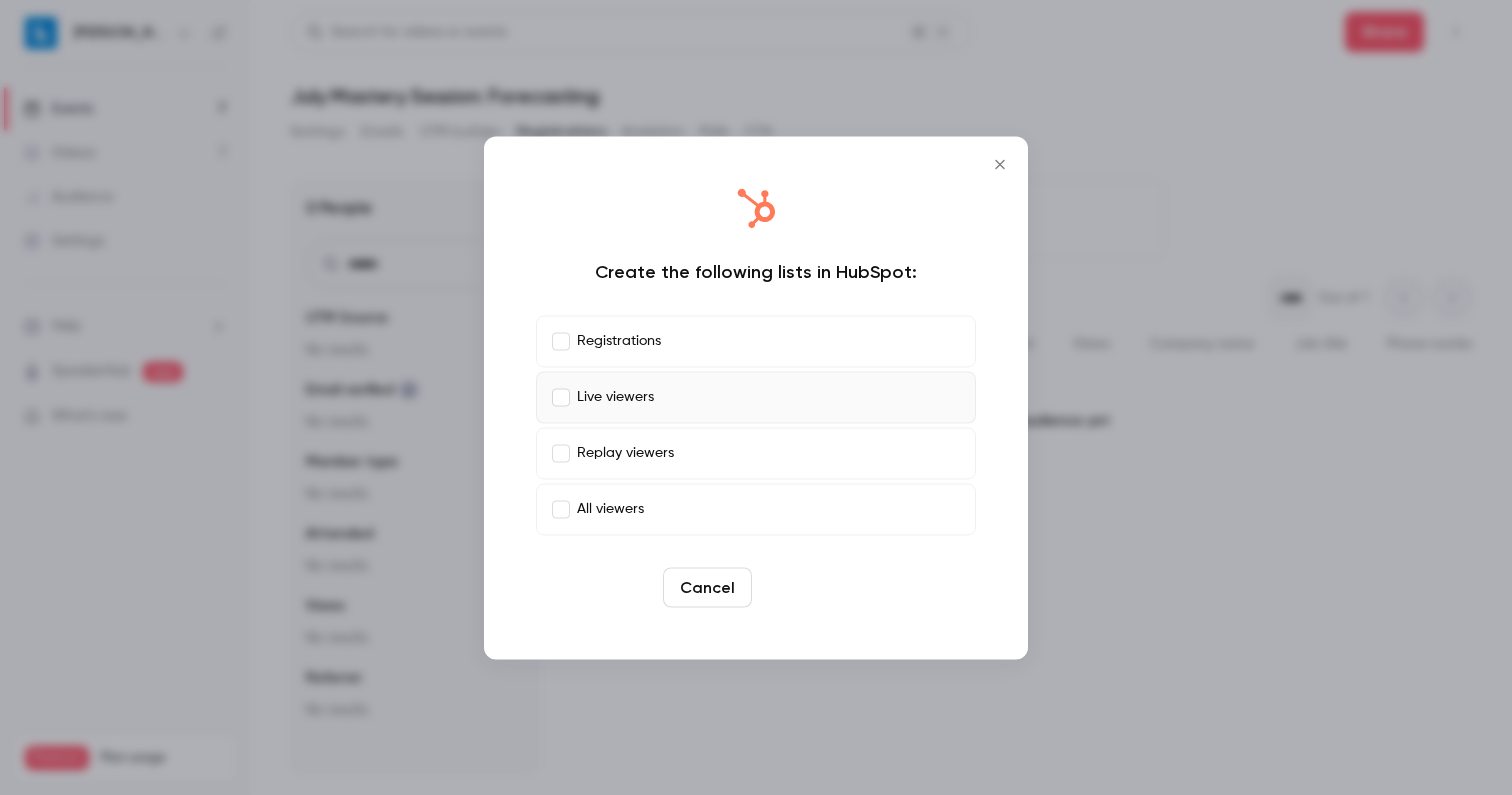 click on "Create" at bounding box center [805, 587] 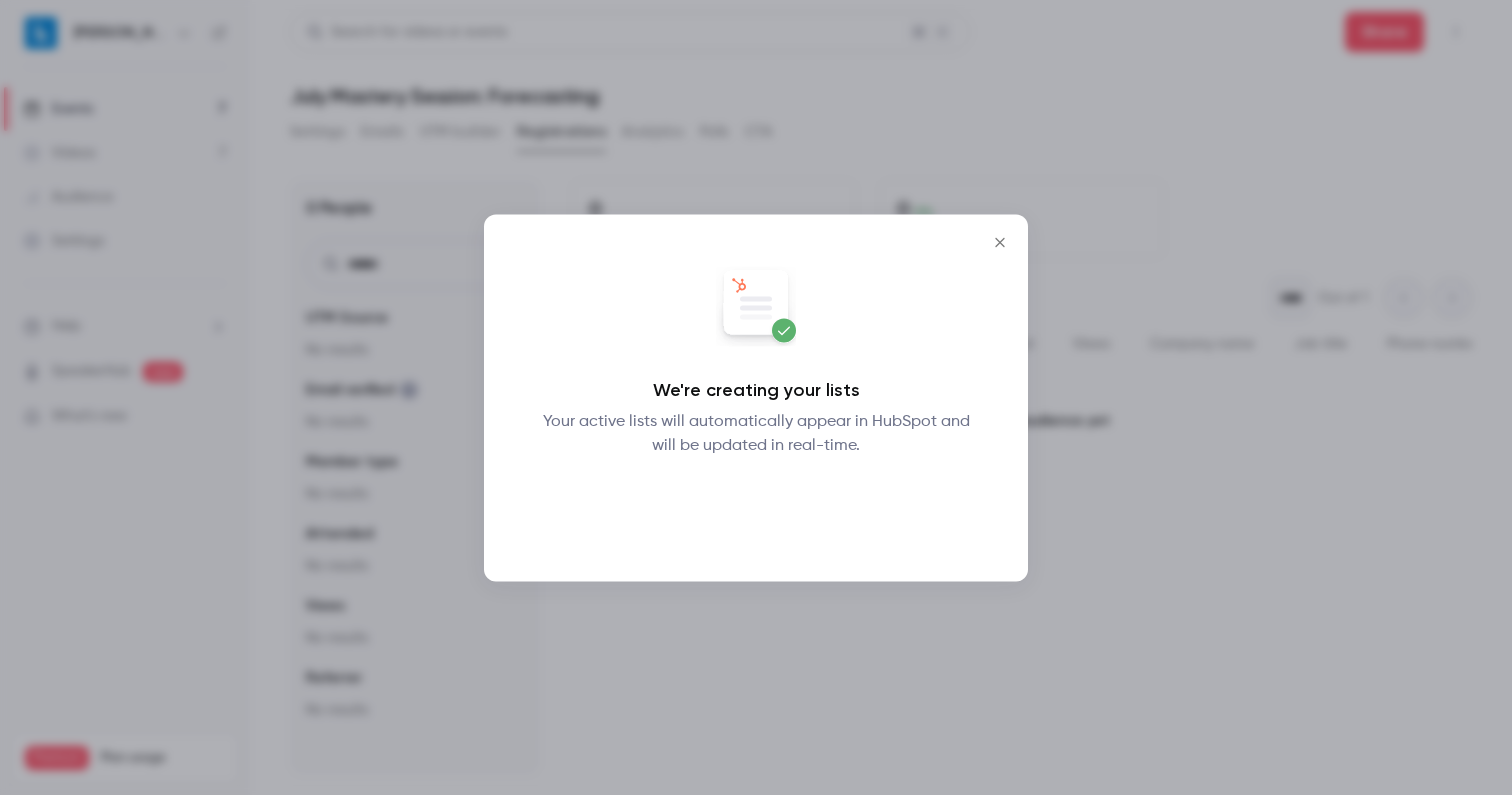 click on "Okay" at bounding box center [756, 509] 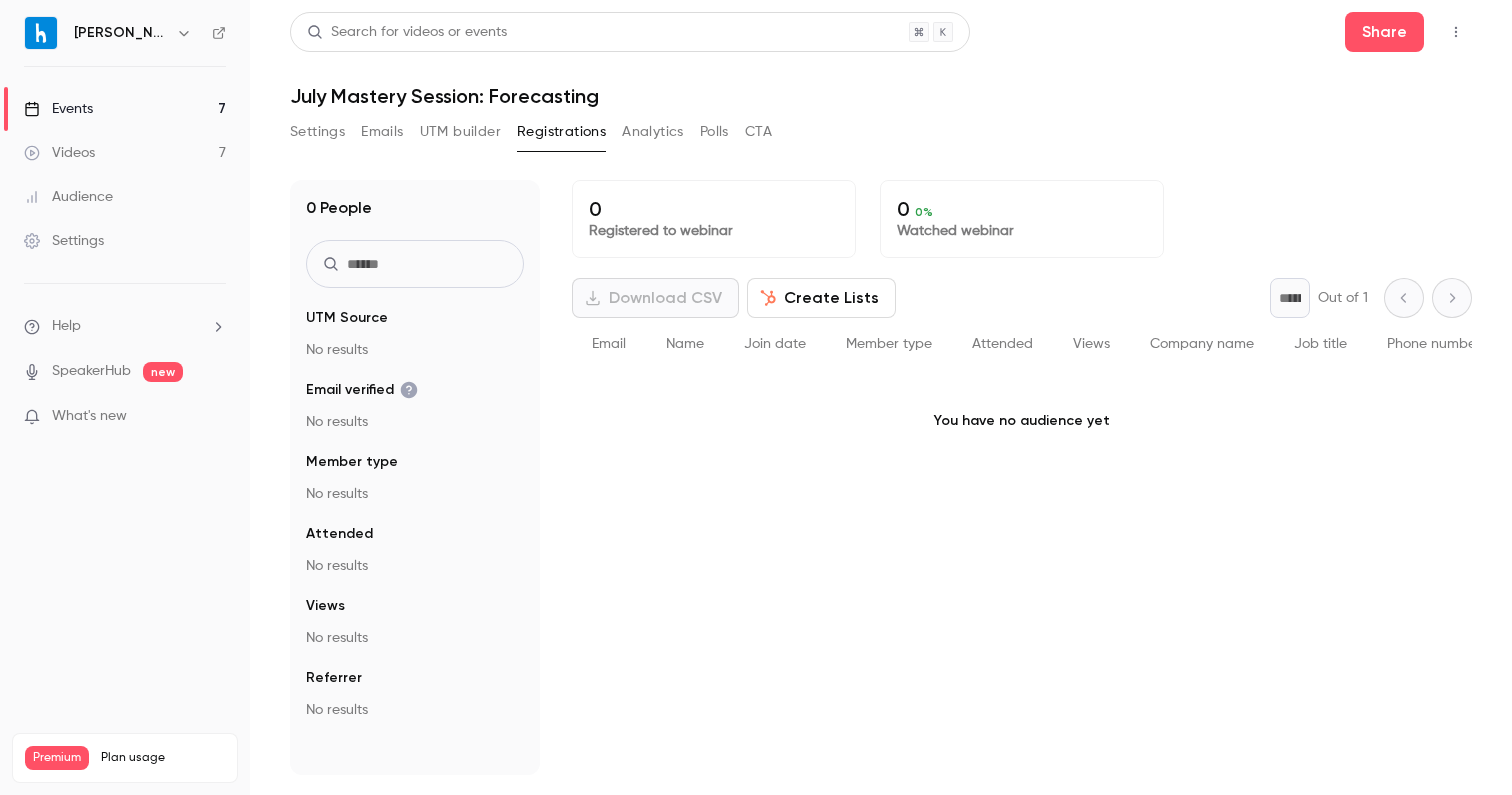 click on "CTA" at bounding box center [758, 132] 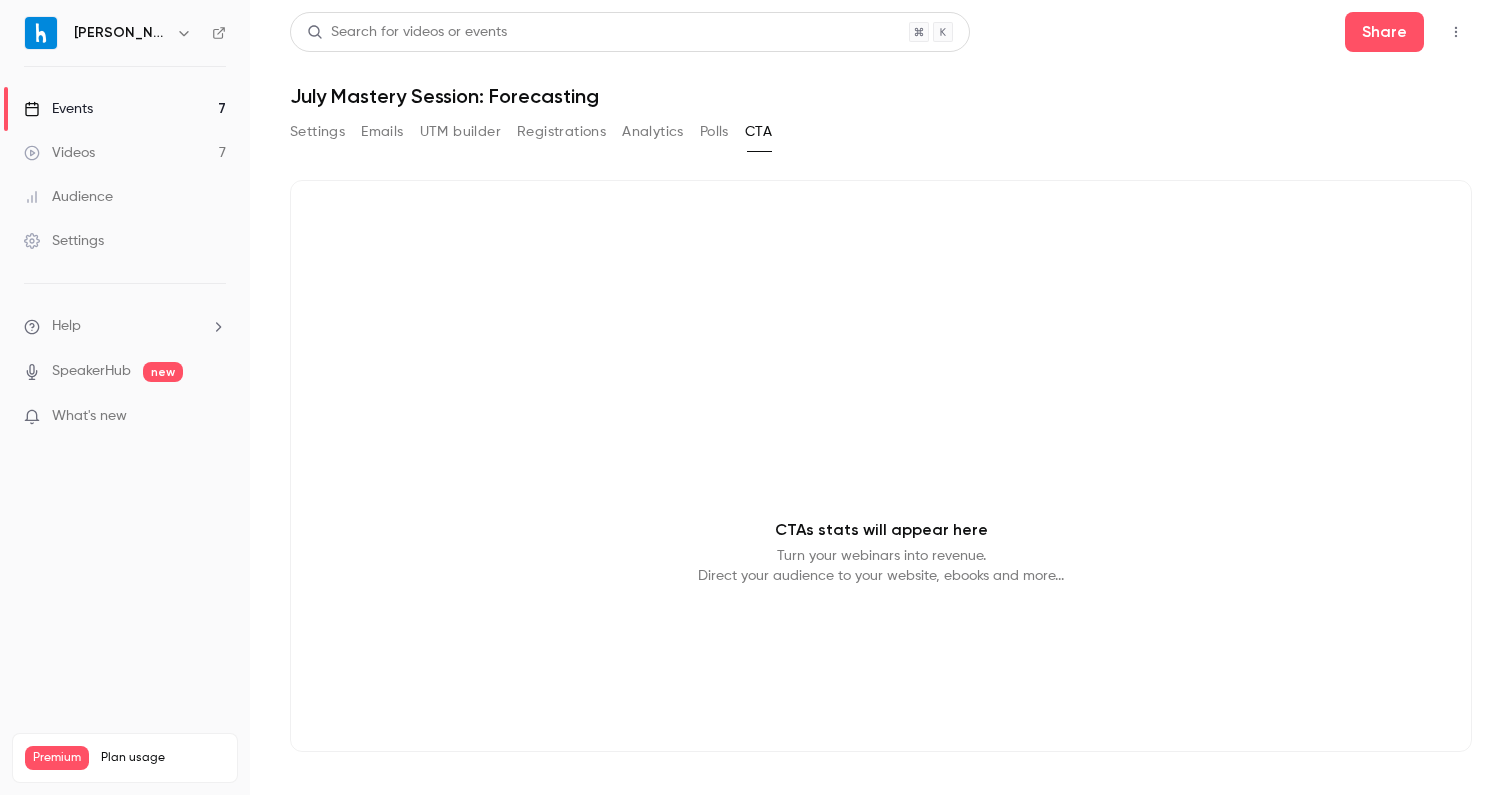 click on "Settings Emails UTM builder Registrations Analytics Polls CTA" at bounding box center (531, 132) 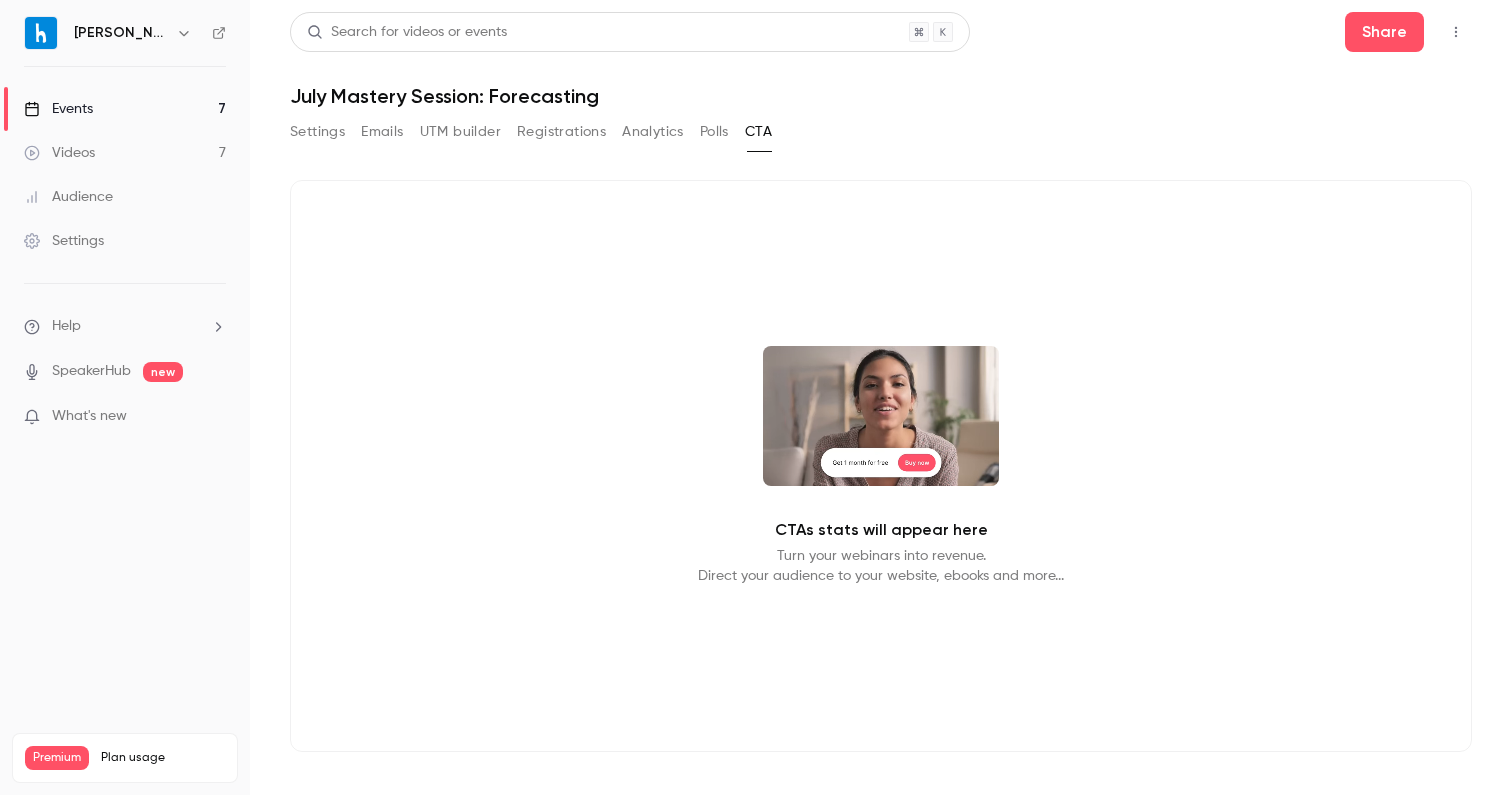 click on "Settings" at bounding box center [317, 132] 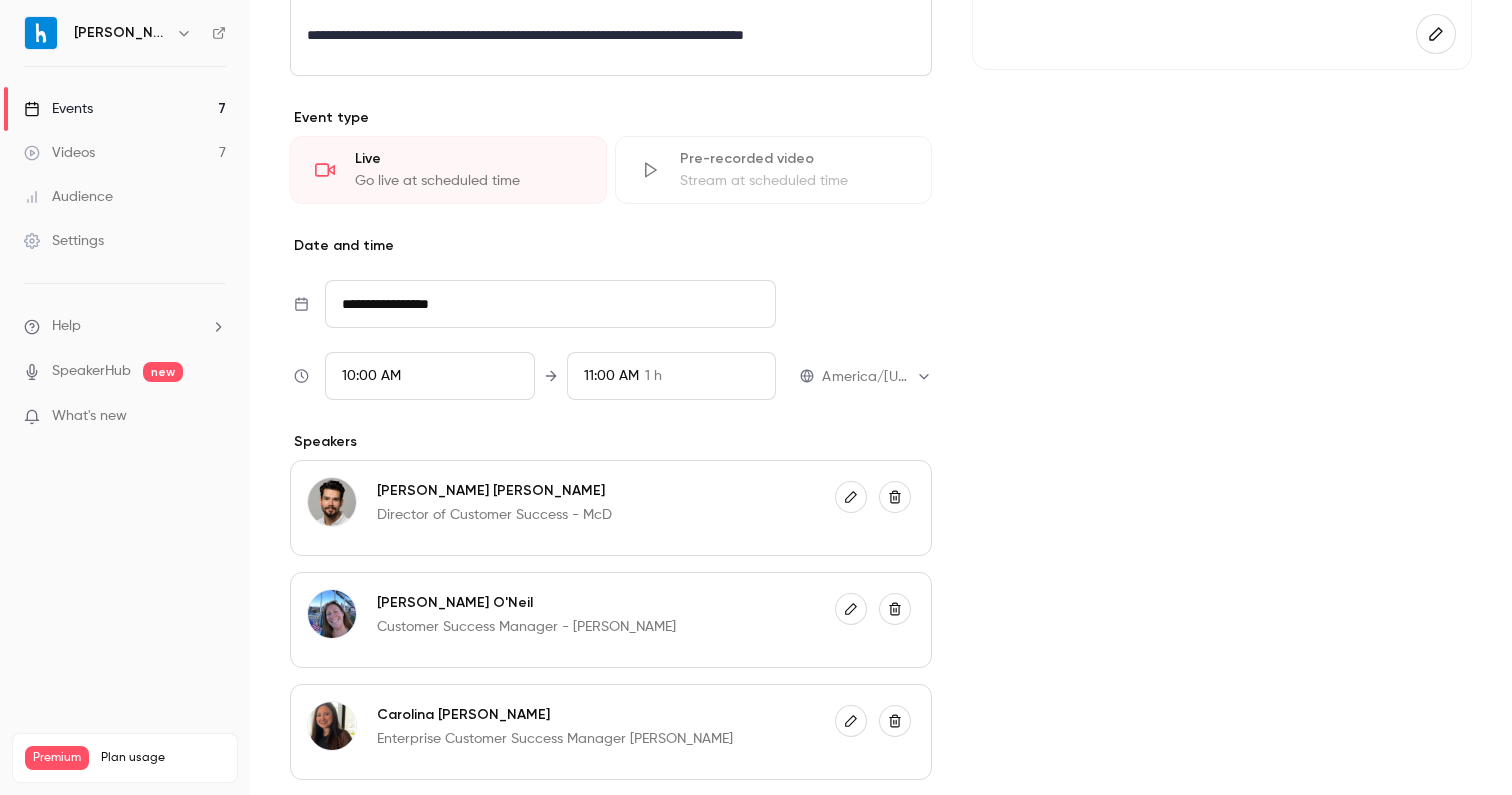 scroll, scrollTop: 0, scrollLeft: 0, axis: both 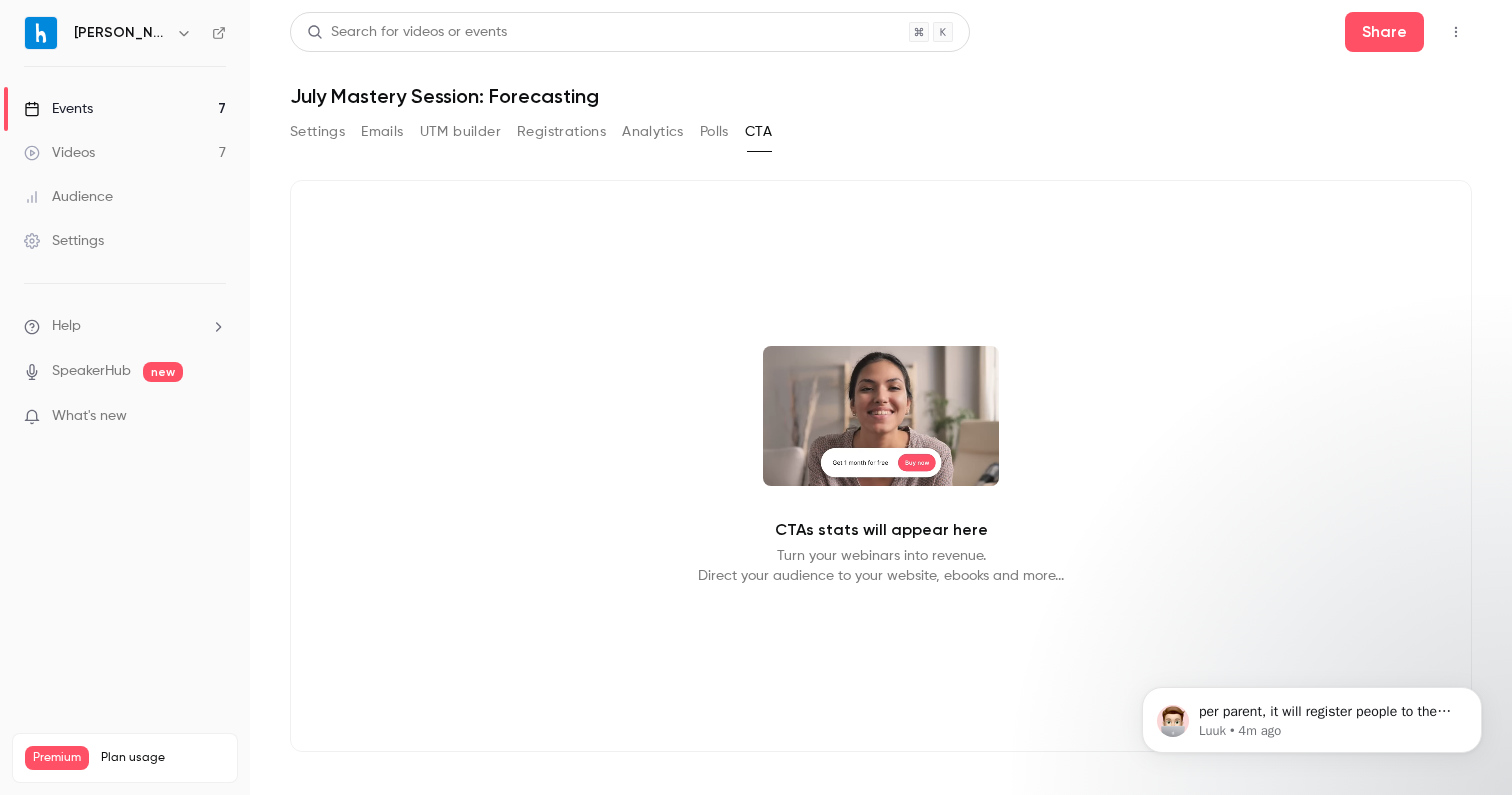 click on "Events 7" at bounding box center [125, 109] 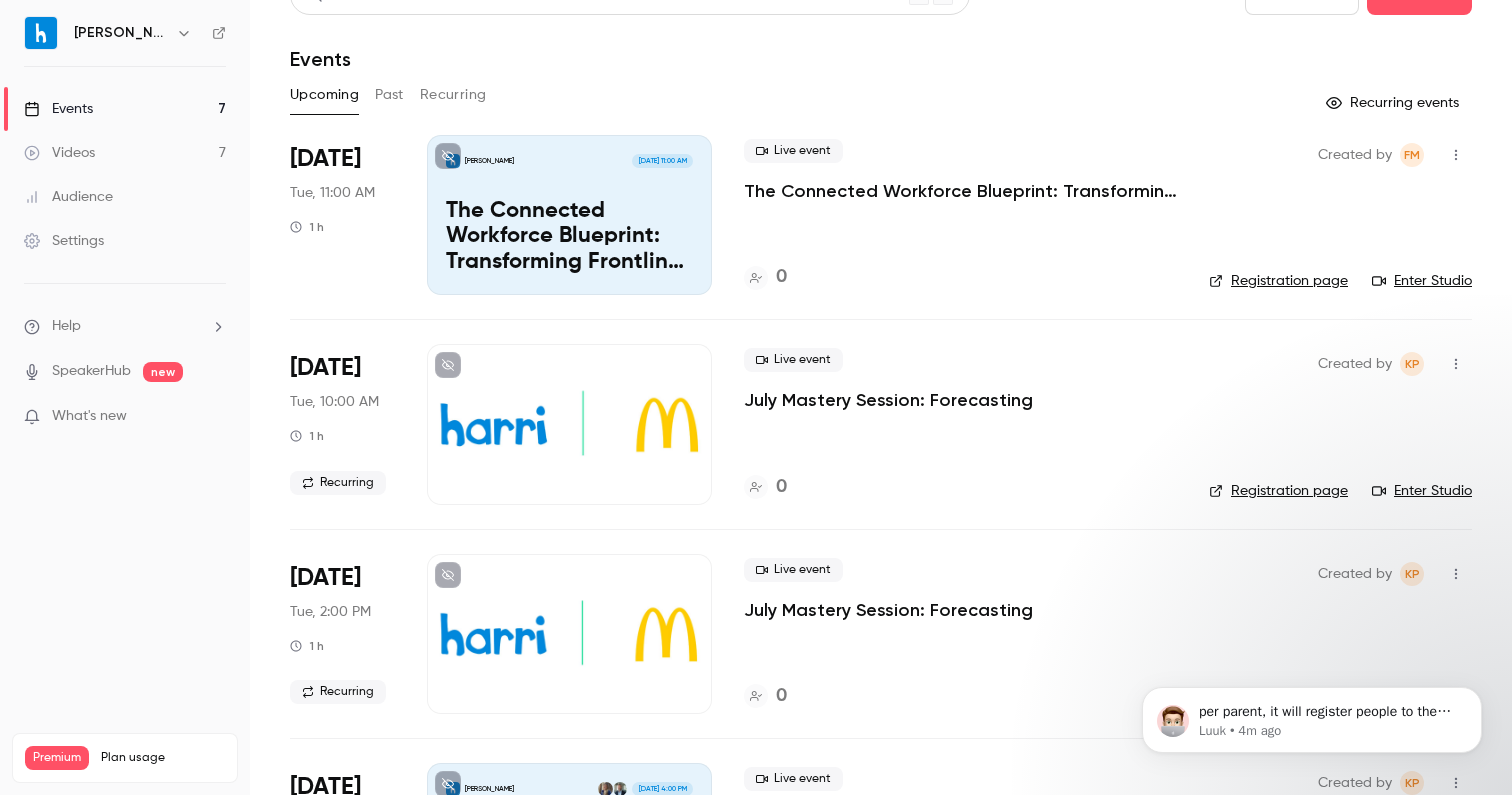 scroll, scrollTop: 0, scrollLeft: 0, axis: both 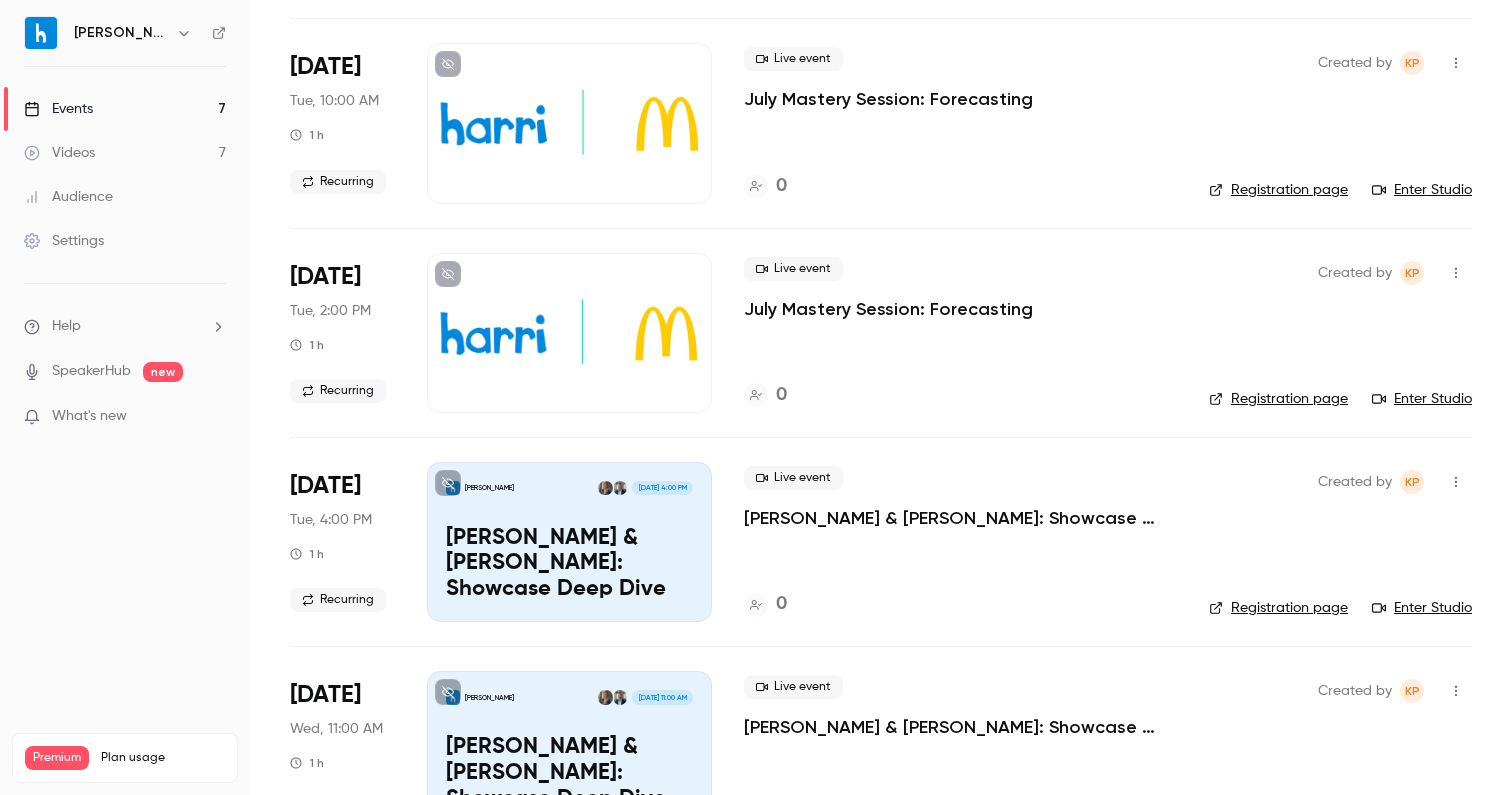 click on "Live event July Mastery Session: Forecasting 0" at bounding box center (960, 333) 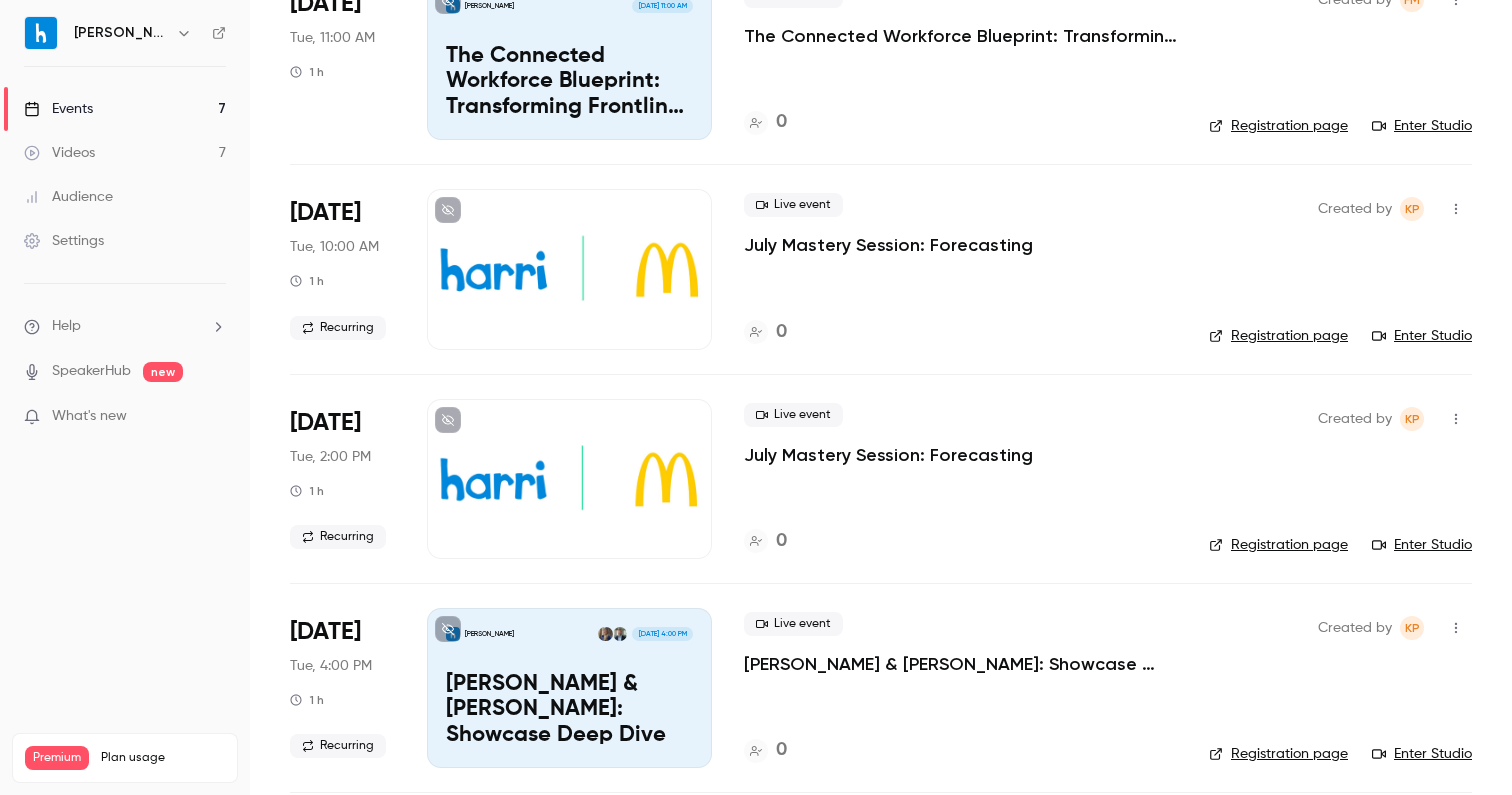 scroll, scrollTop: 0, scrollLeft: 0, axis: both 